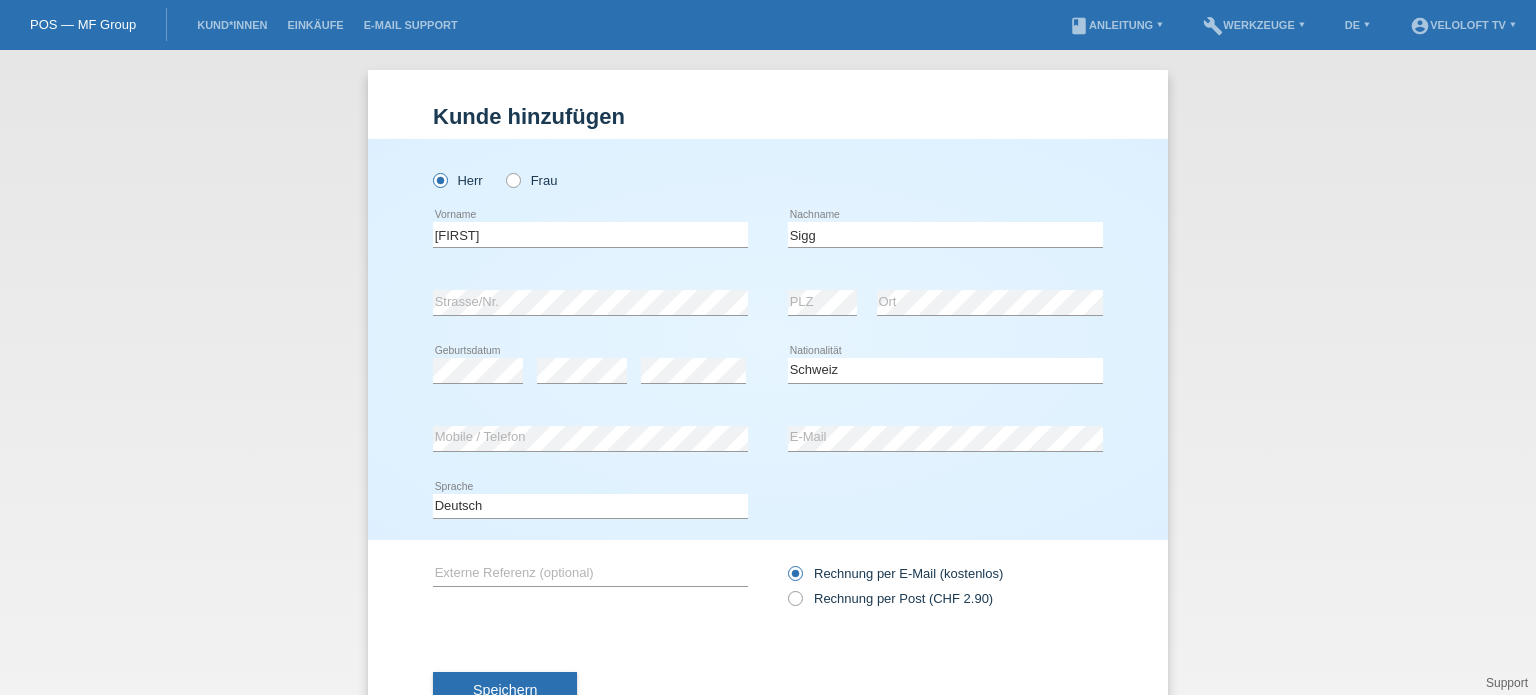 select on "CH" 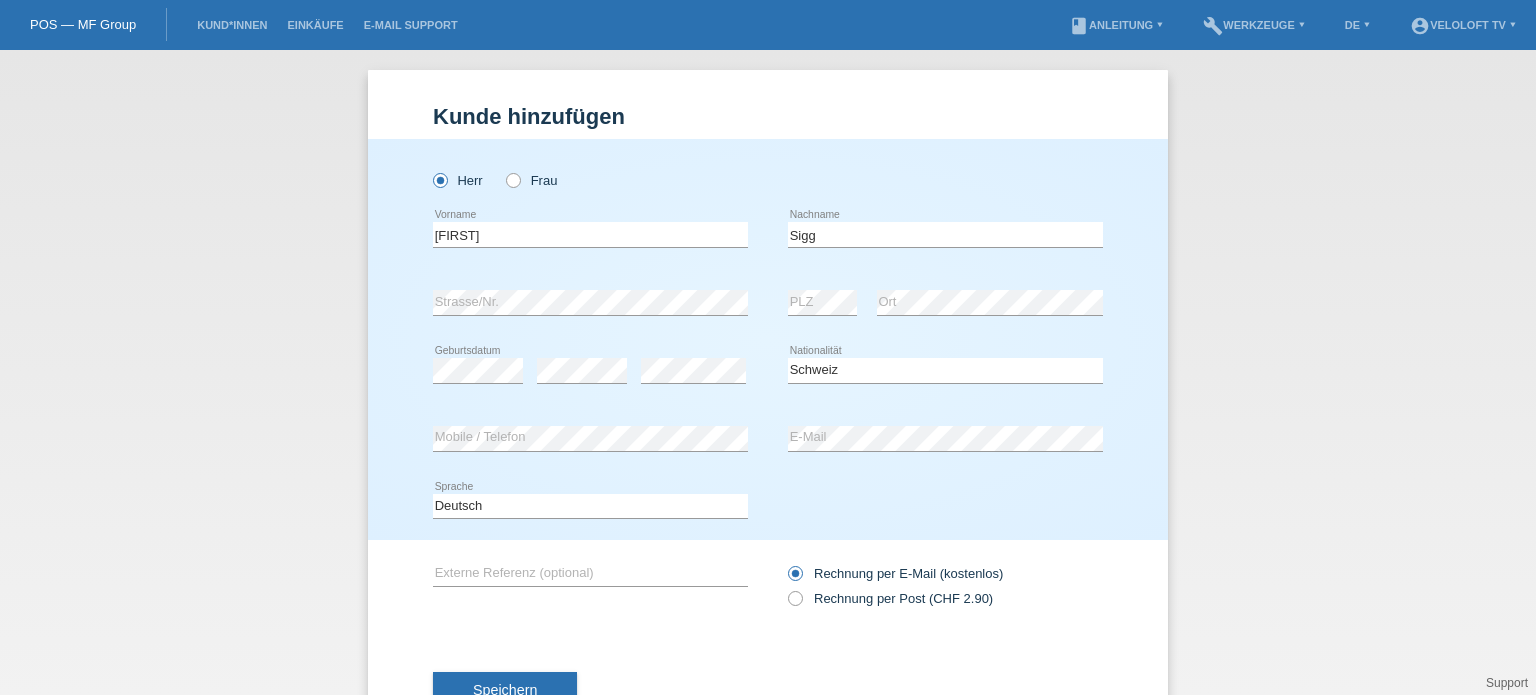 scroll, scrollTop: 72, scrollLeft: 0, axis: vertical 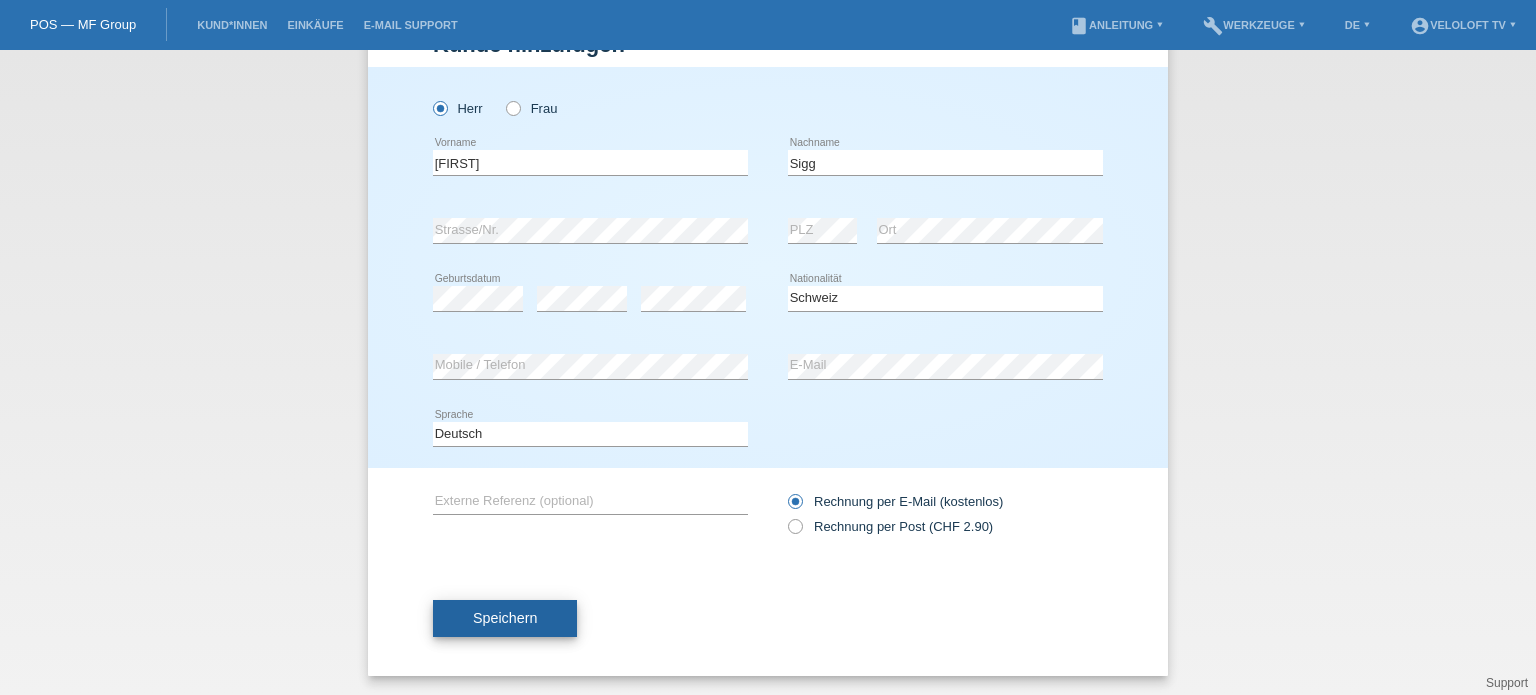 click on "Speichern" at bounding box center [505, 618] 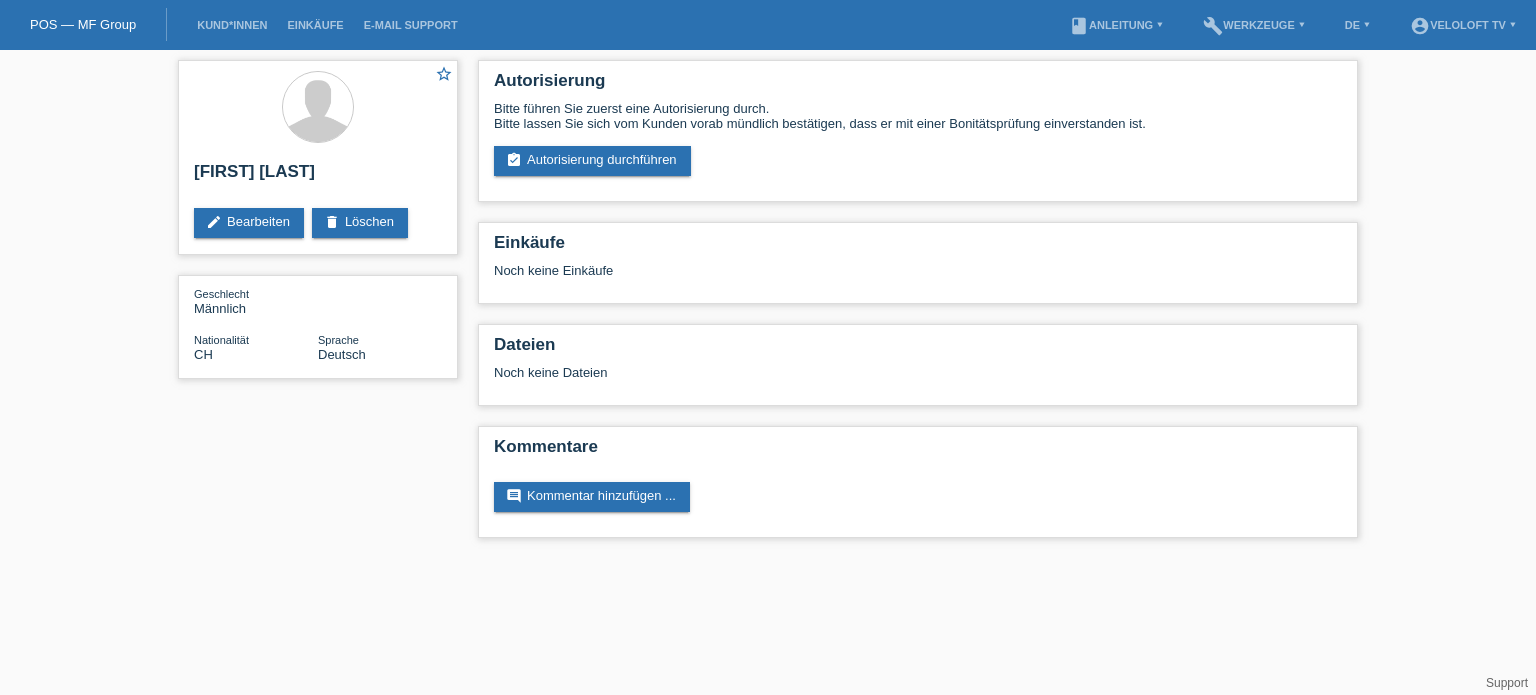 scroll, scrollTop: 0, scrollLeft: 0, axis: both 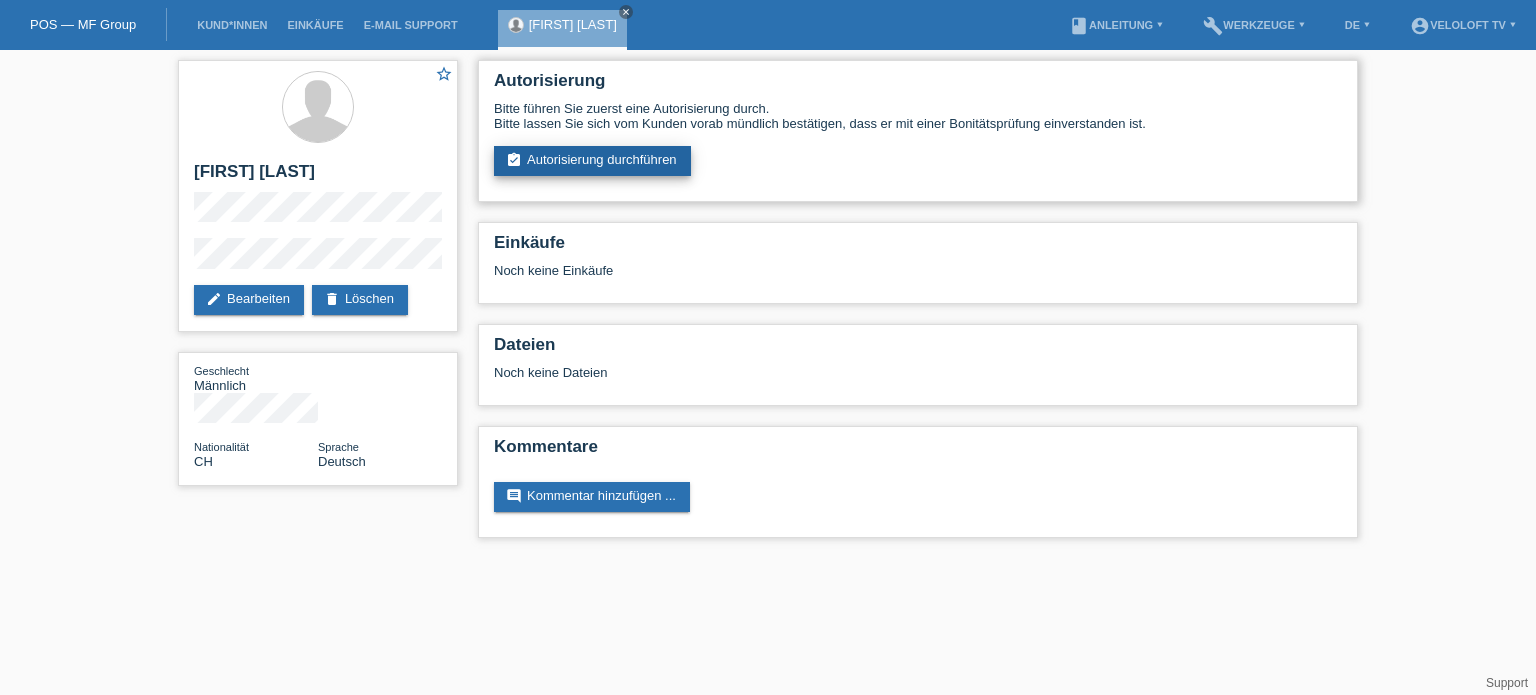 click on "assignment_turned_in  Autorisierung durchführen" at bounding box center [592, 161] 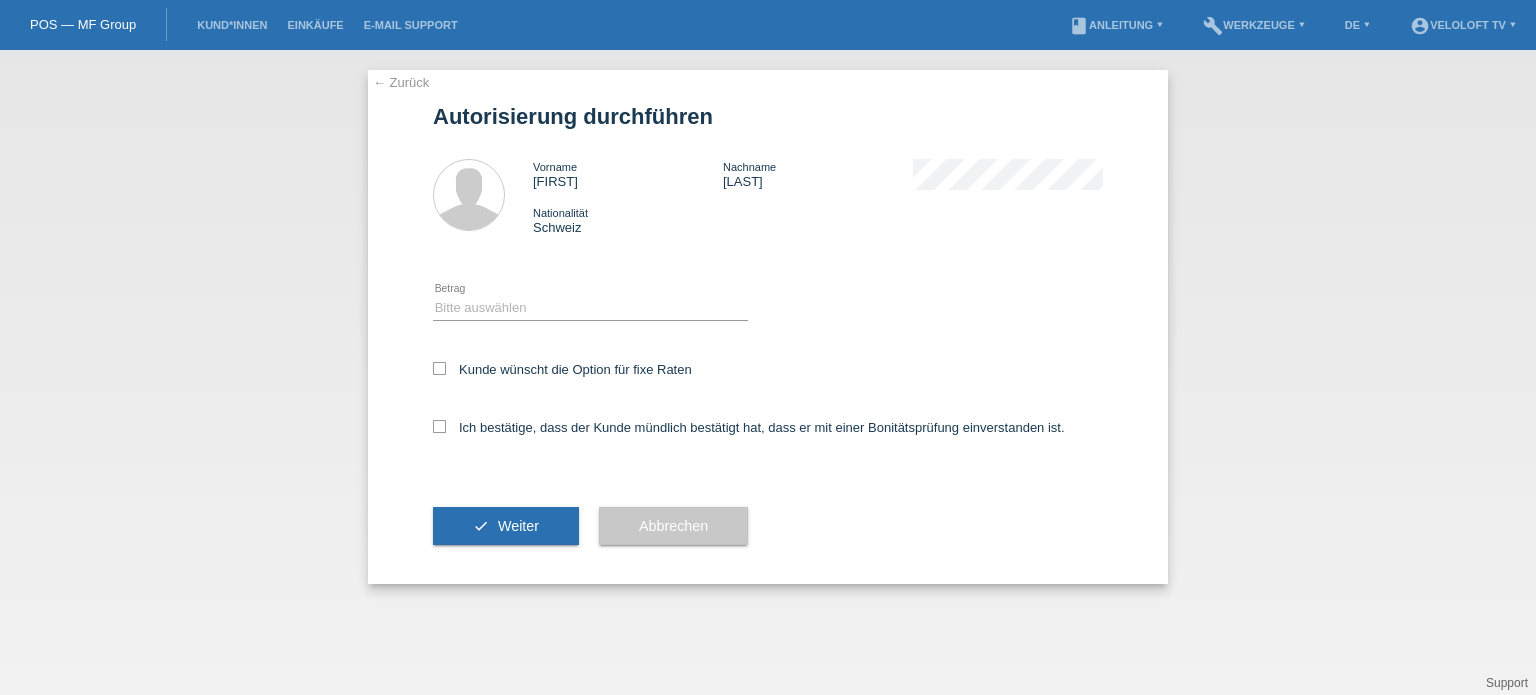 scroll, scrollTop: 0, scrollLeft: 0, axis: both 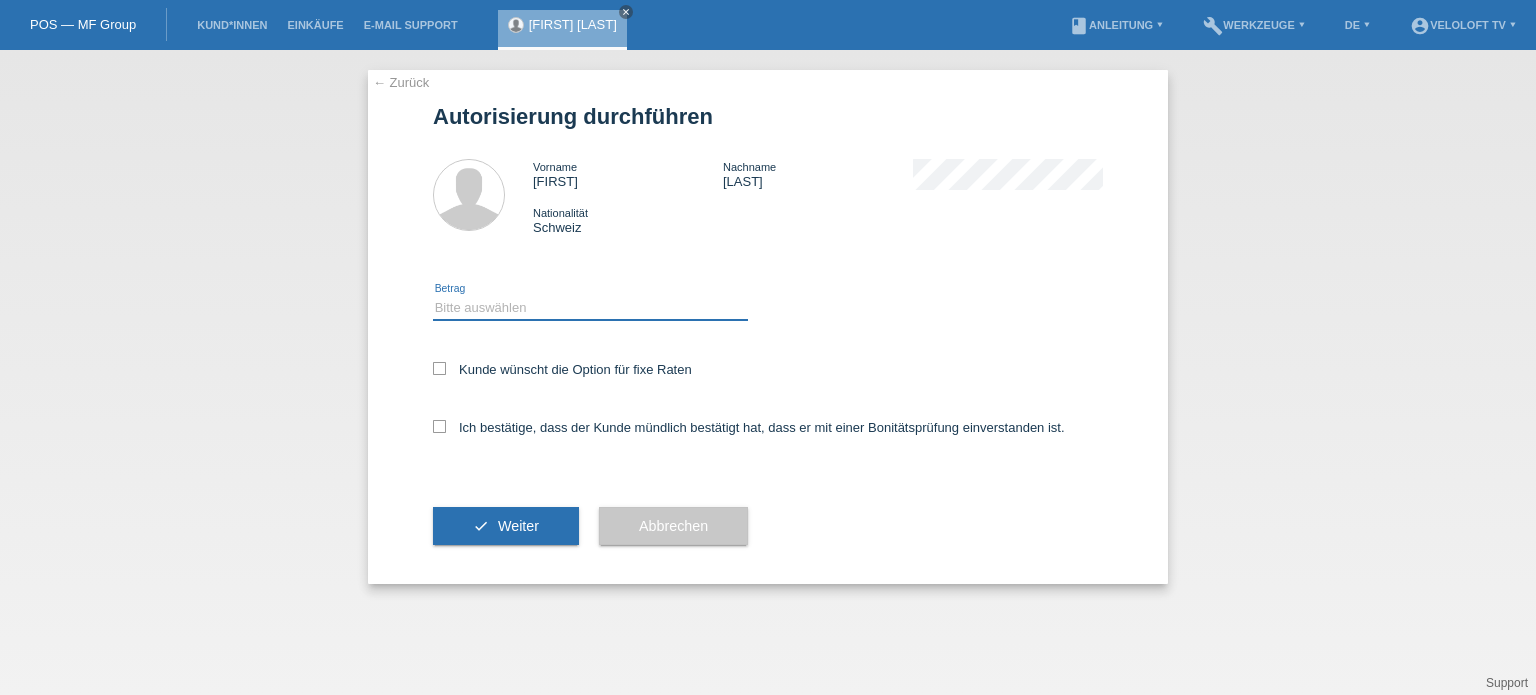 click on "Bitte auswählen
CHF 1.00 - CHF 499.00
CHF 500.00 - CHF 1'999.00
CHF 2'000.00 - CHF 15'000.00" at bounding box center [590, 308] 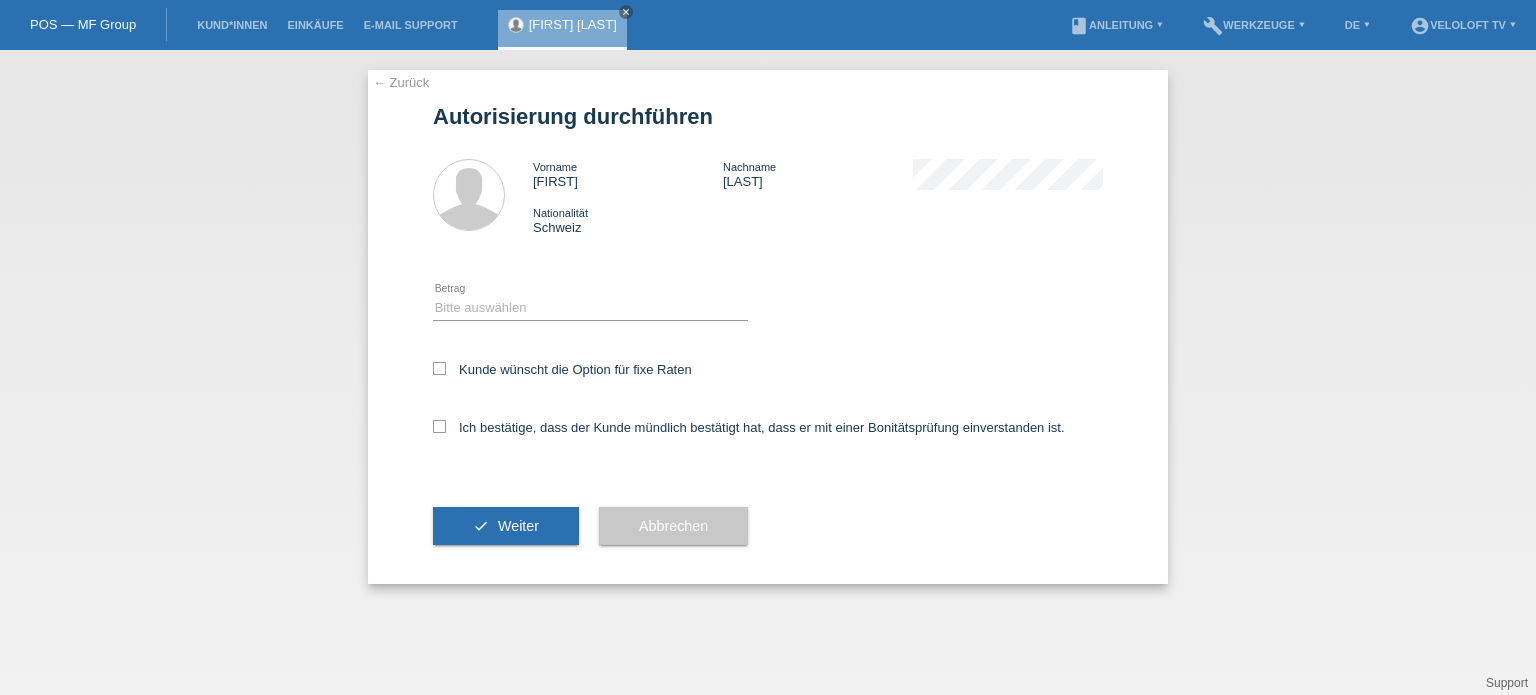click on "← Zurück
Autorisierung durchführen
Vorname
Tomislav
Nachname
Sigg
Nationalität
Schweiz
error Betrag" at bounding box center (768, 372) 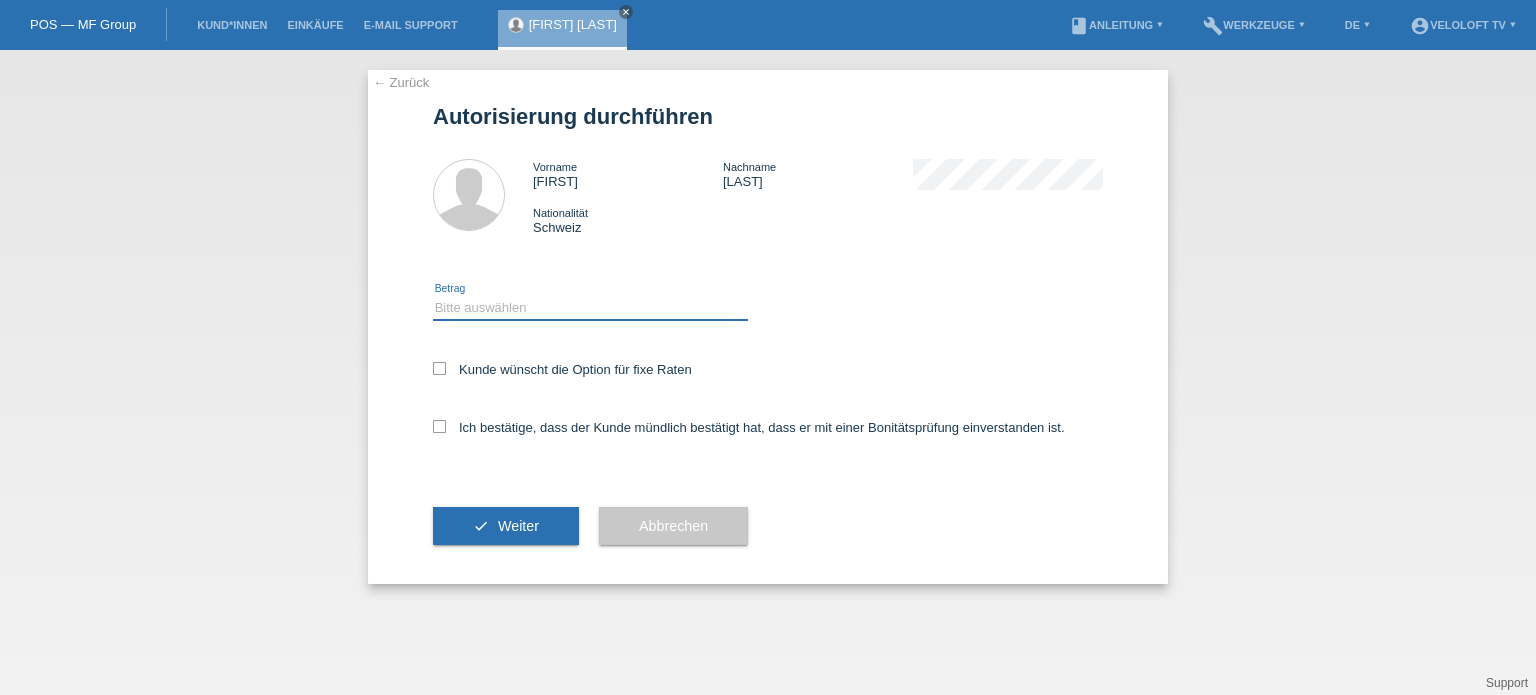 click on "Bitte auswählen
CHF 1.00 - CHF 499.00
CHF 500.00 - CHF 1'999.00
CHF 2'000.00 - CHF 15'000.00" at bounding box center (590, 308) 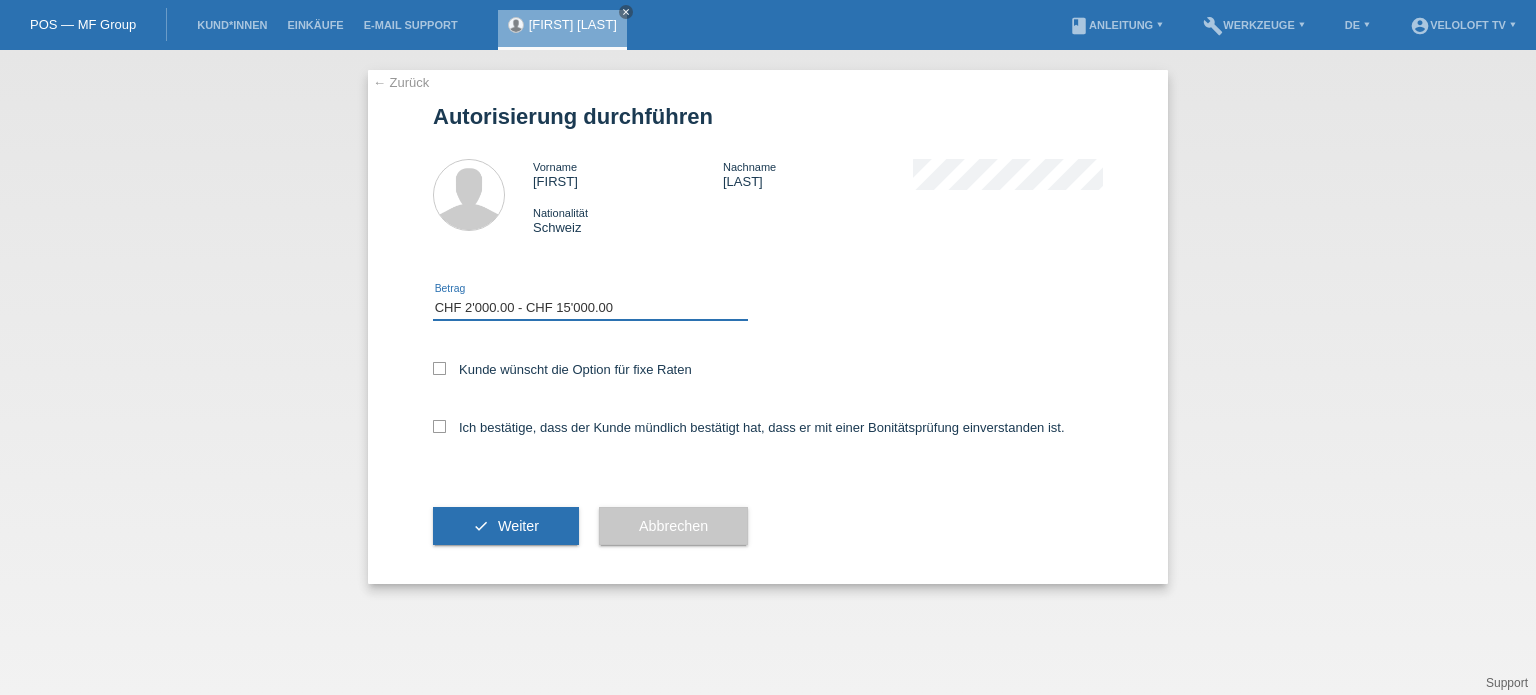 click on "Bitte auswählen
CHF 1.00 - CHF 499.00
CHF 500.00 - CHF 1'999.00
CHF 2'000.00 - CHF 15'000.00" at bounding box center (590, 308) 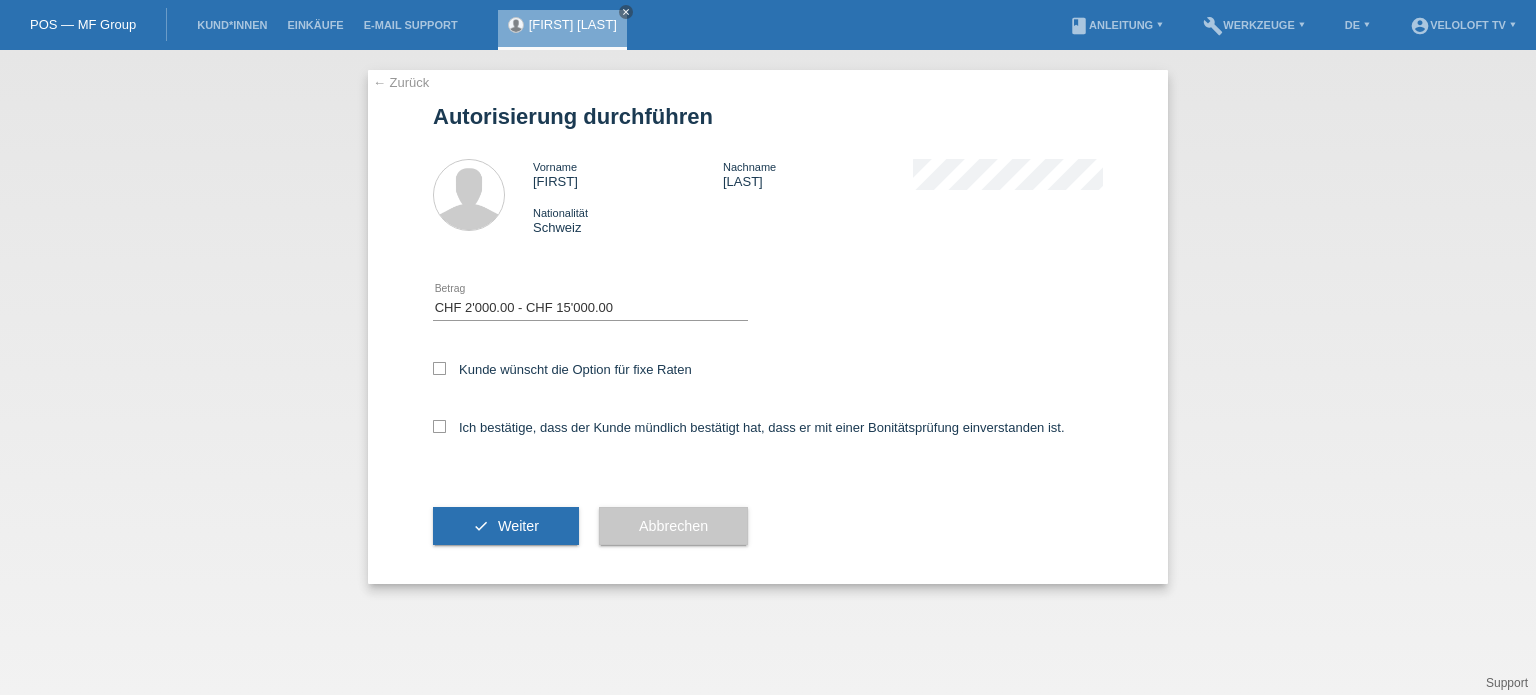 drag, startPoint x: 438, startPoint y: 365, endPoint x: 438, endPoint y: 403, distance: 38 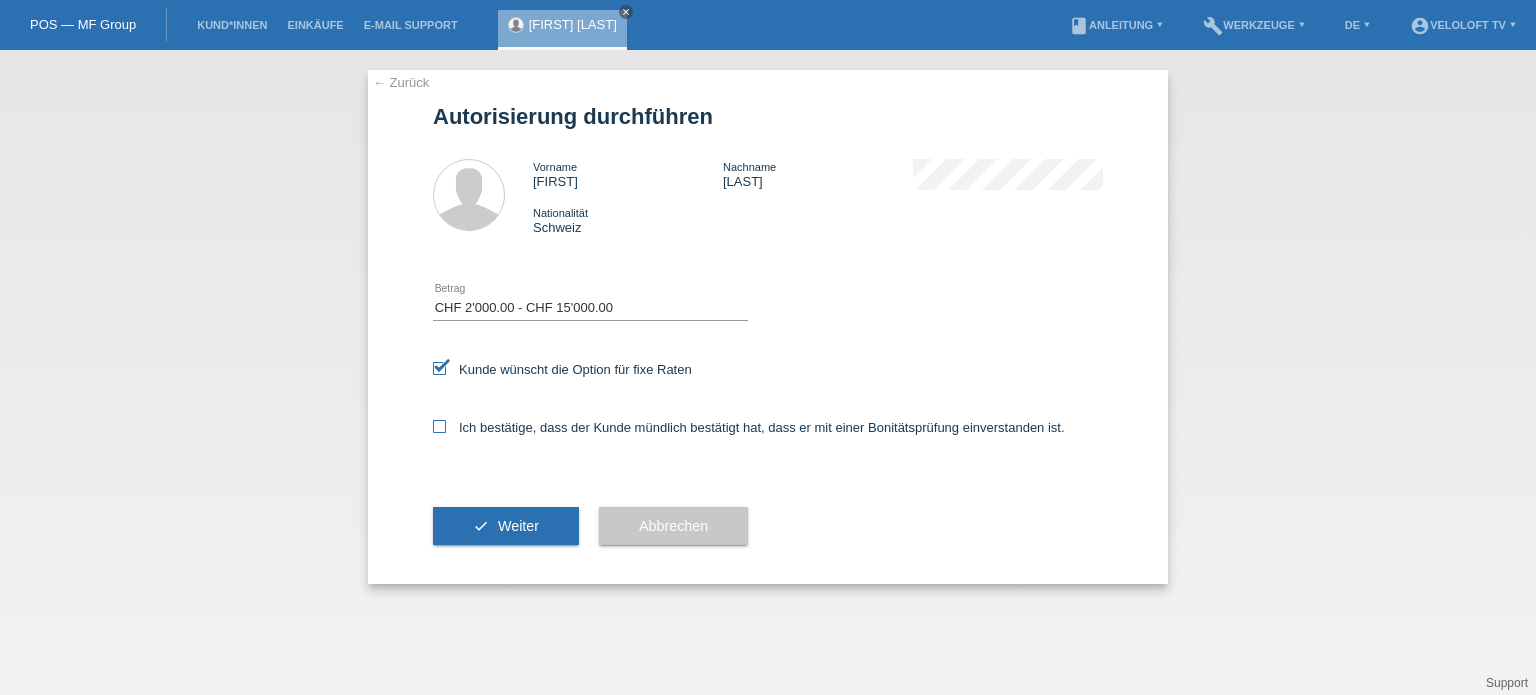 click at bounding box center [439, 426] 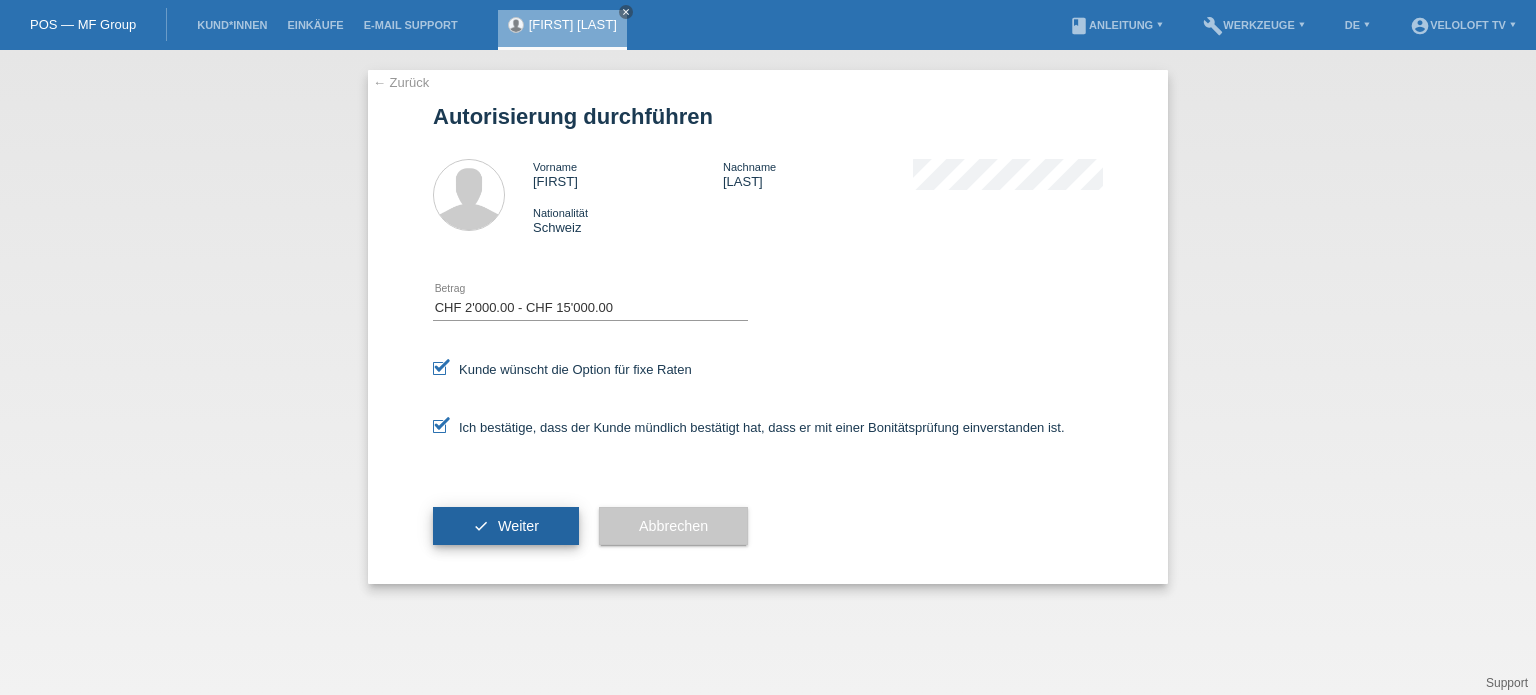 click on "check   Weiter" at bounding box center (506, 526) 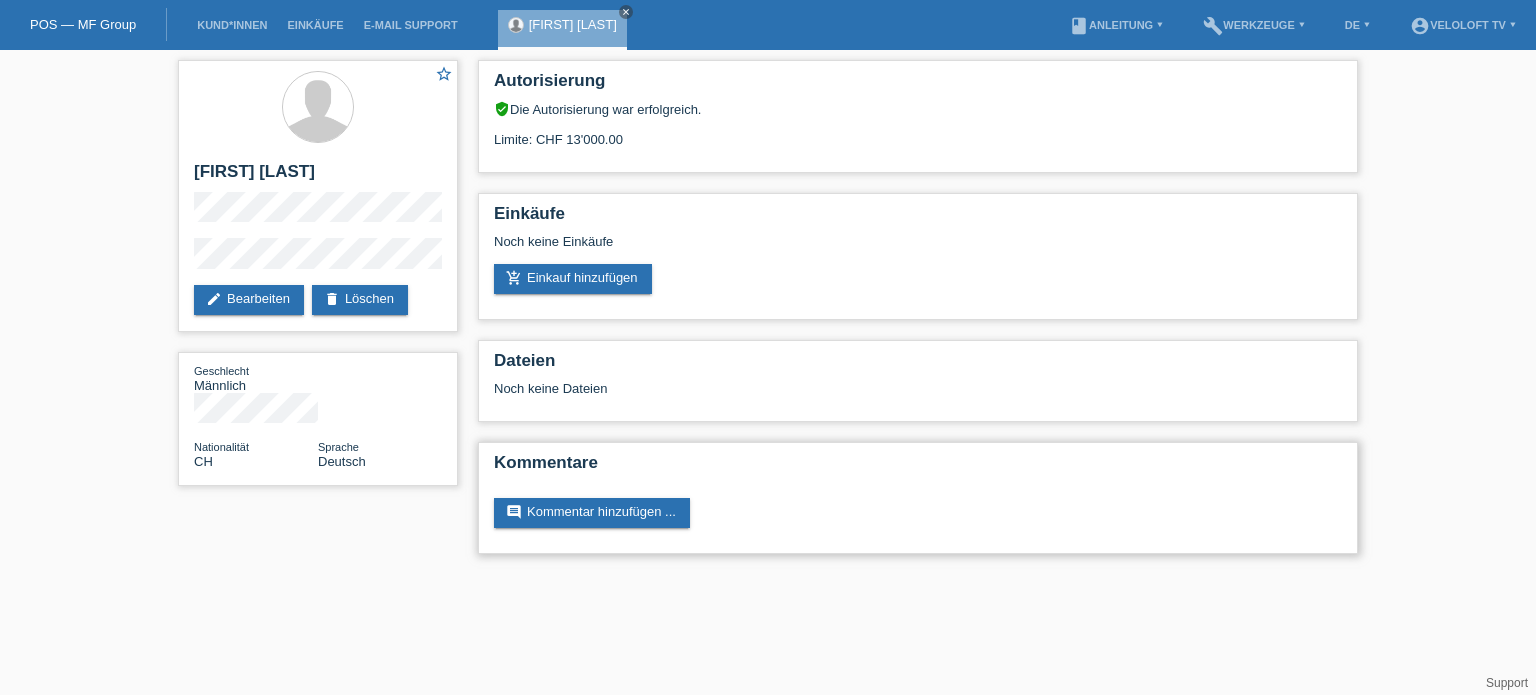 scroll, scrollTop: 0, scrollLeft: 0, axis: both 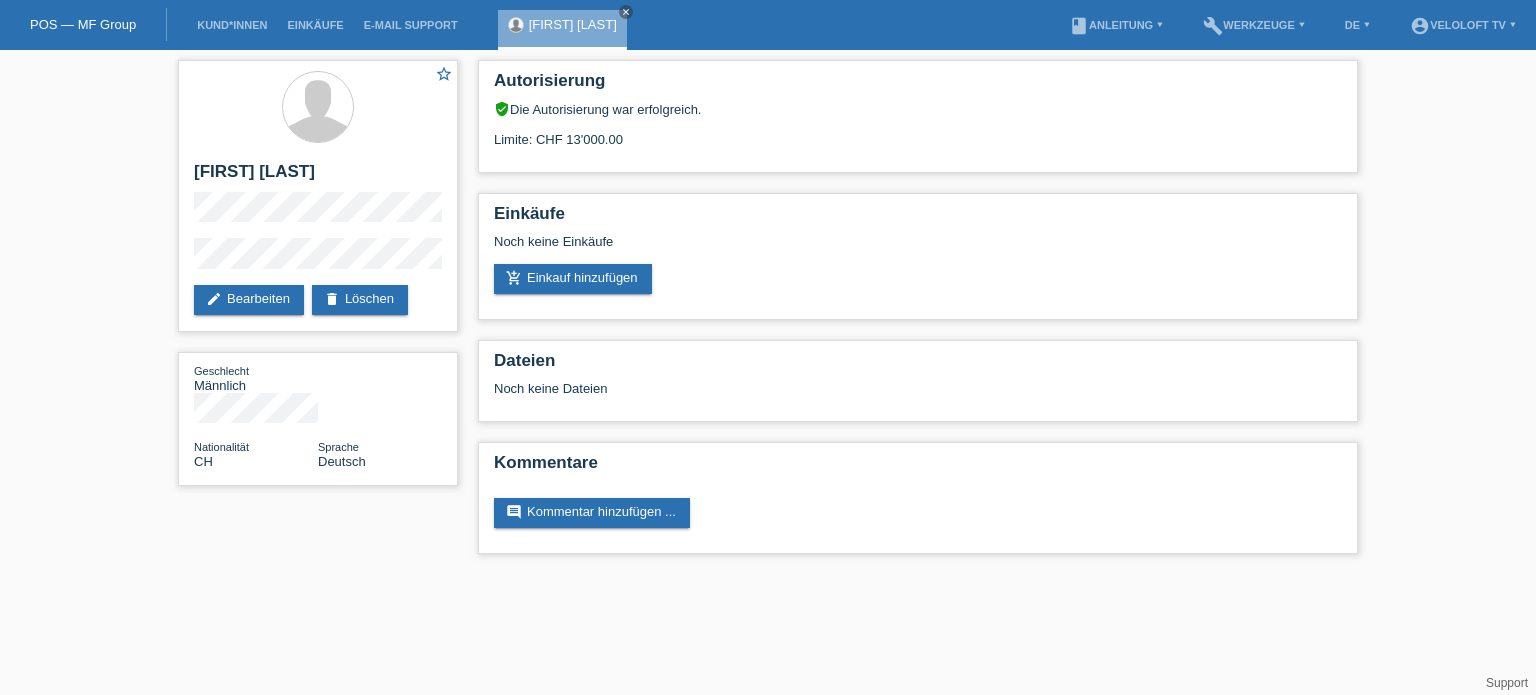 drag, startPoint x: 1467, startPoint y: 413, endPoint x: 1480, endPoint y: 385, distance: 30.870699 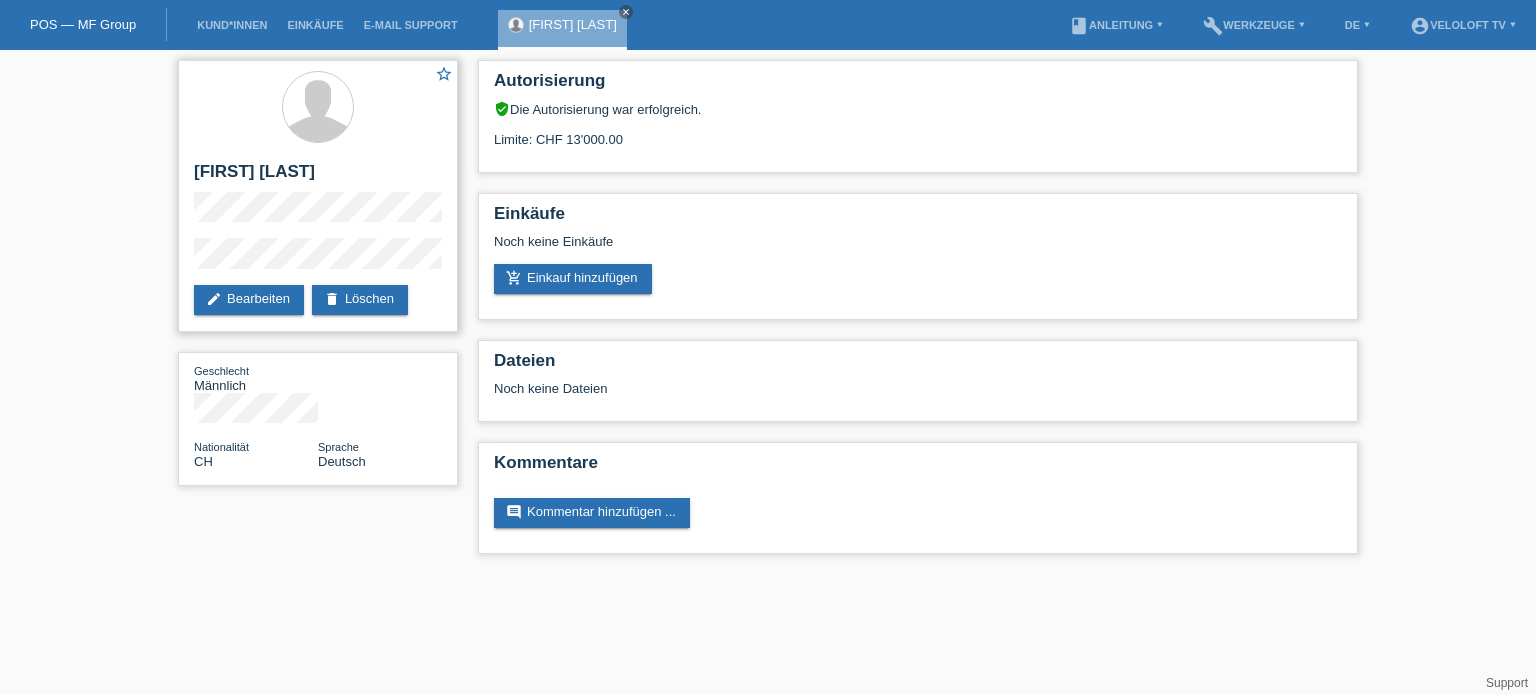 click on "star_border
[FIRST] [LAST]
edit  Bearbeiten
delete  Löschen" at bounding box center [318, 196] 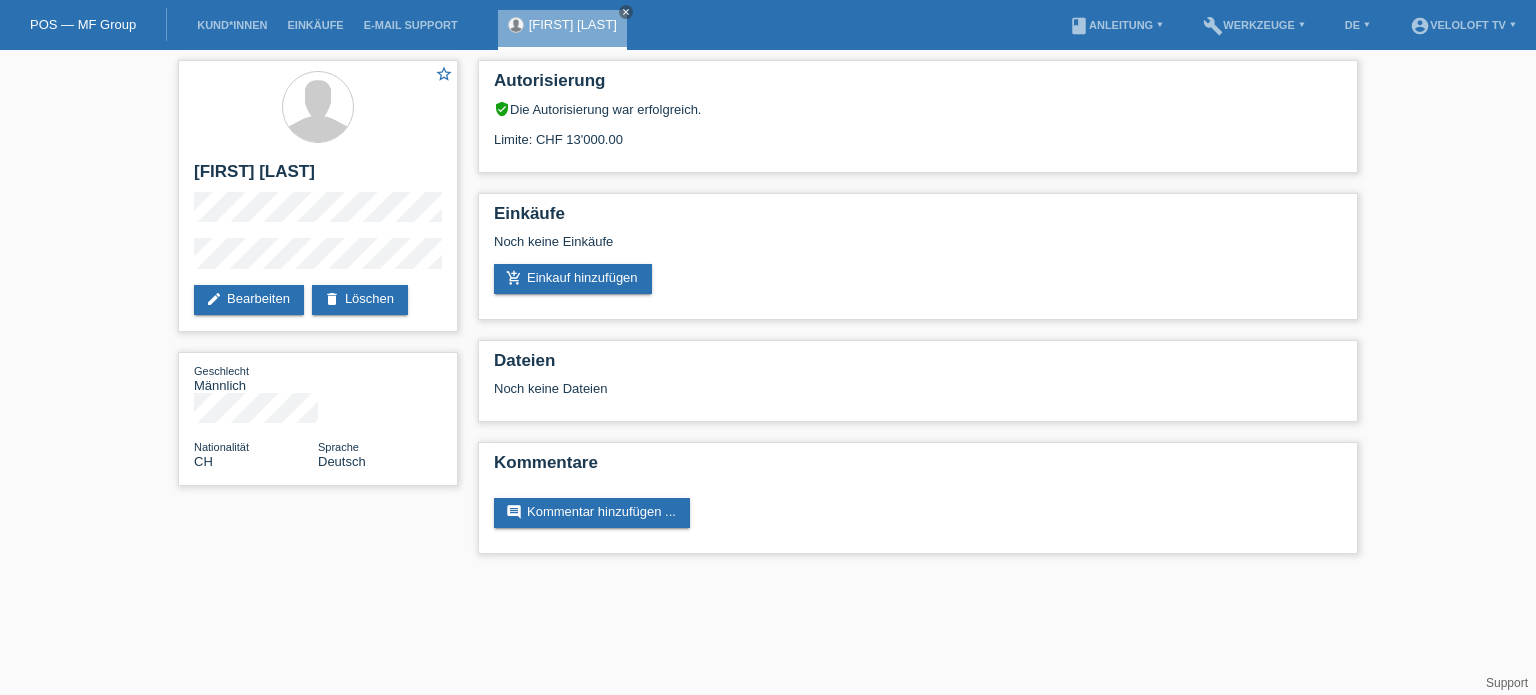 click on "star_border
[FIRST] [LAST]
edit  Bearbeiten
delete  Löschen
Geschlecht
Männlich
Nationalität
[COUNTRY]
Sprache
Deutsch
Autorisierung
verified_user  Die Autorisierung war erfolgreich." at bounding box center [768, 312] 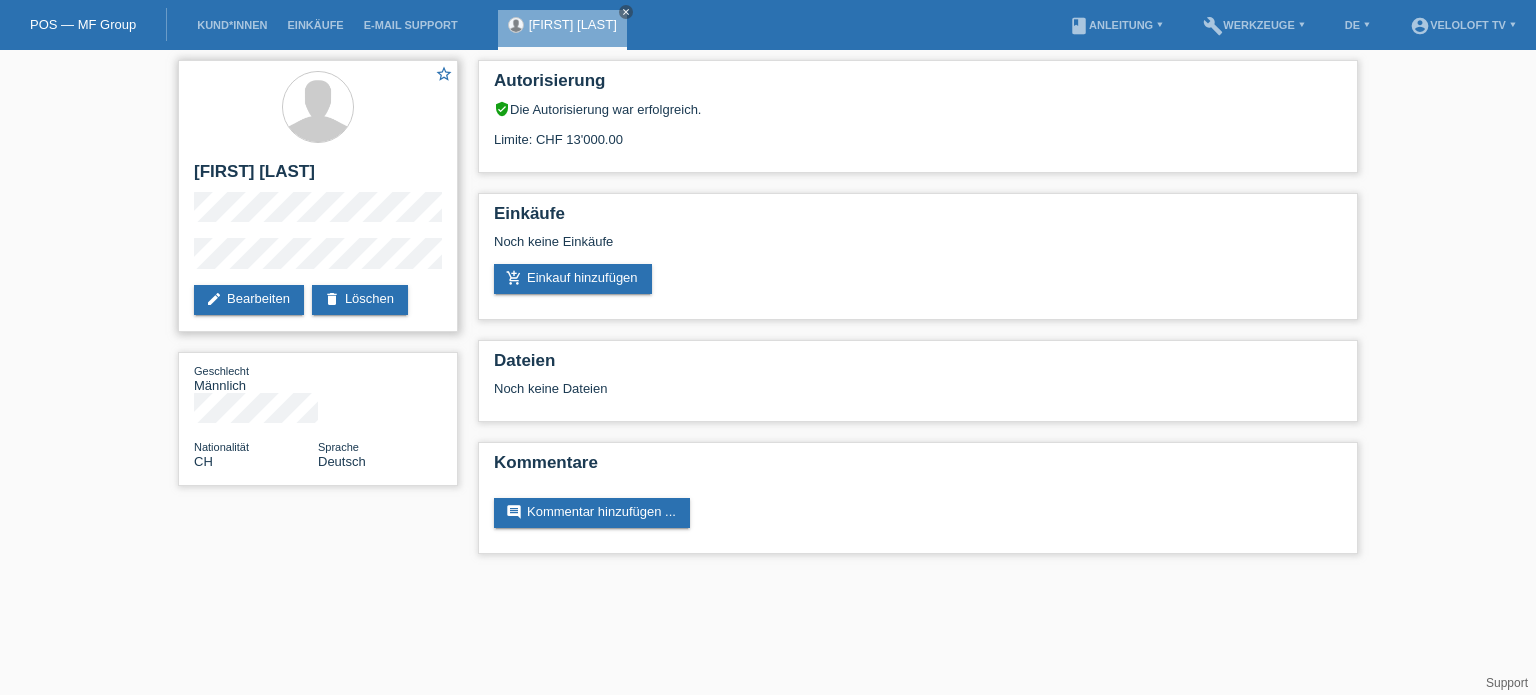 click on "star_border
Tomislav Sigg
edit  Bearbeiten
delete  Löschen" at bounding box center [318, 196] 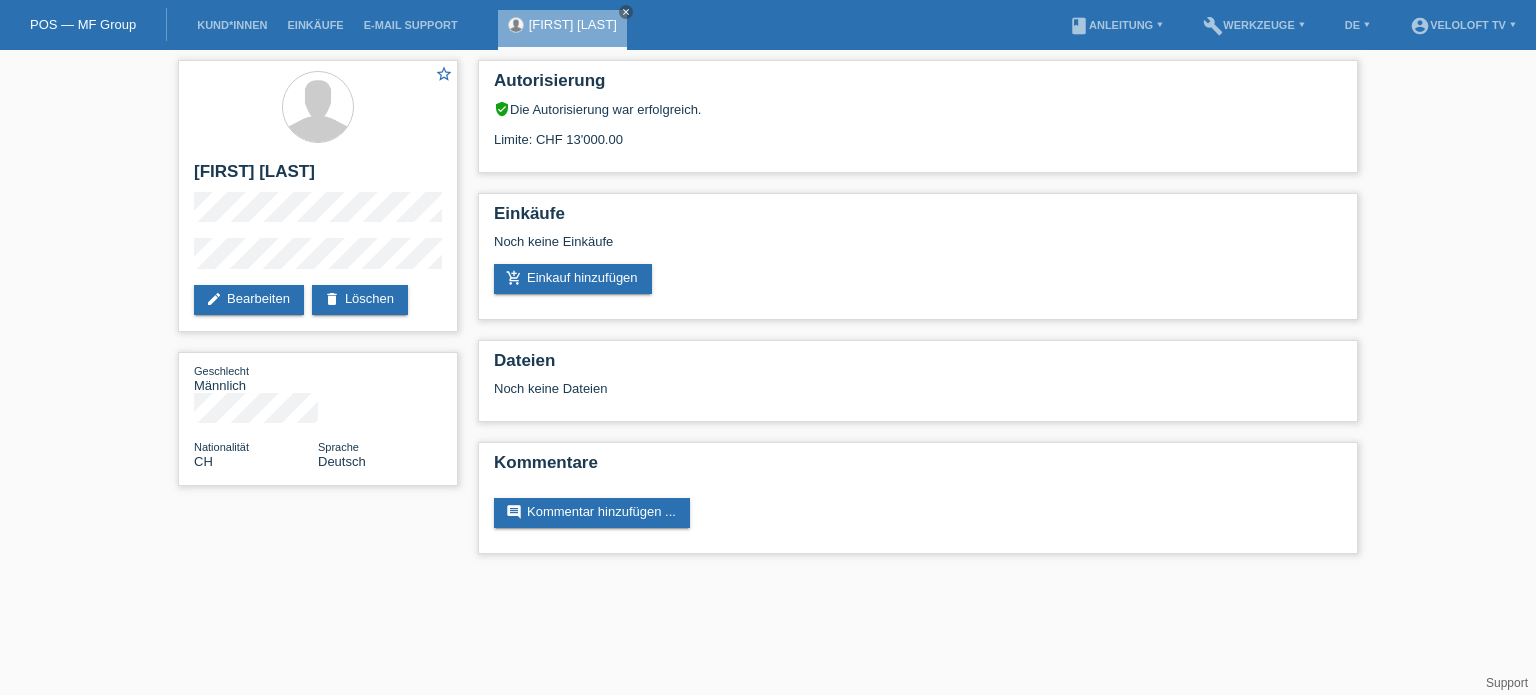 click on "POS — MF Group
Kund*innen
Einkäufe
E-Mail Support
Tomislav Sigg
close
menu" at bounding box center (768, 287) 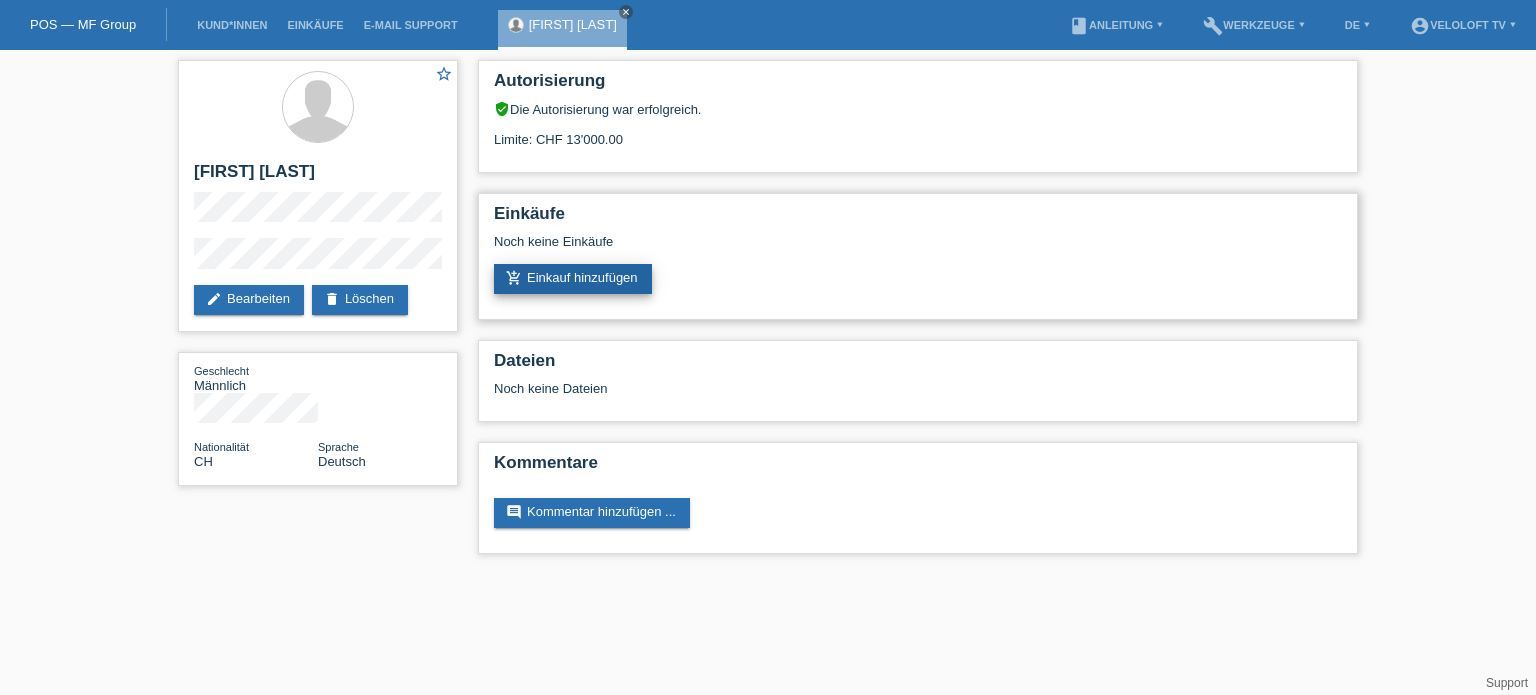 click on "add_shopping_cart  Einkauf hinzufügen" at bounding box center [573, 279] 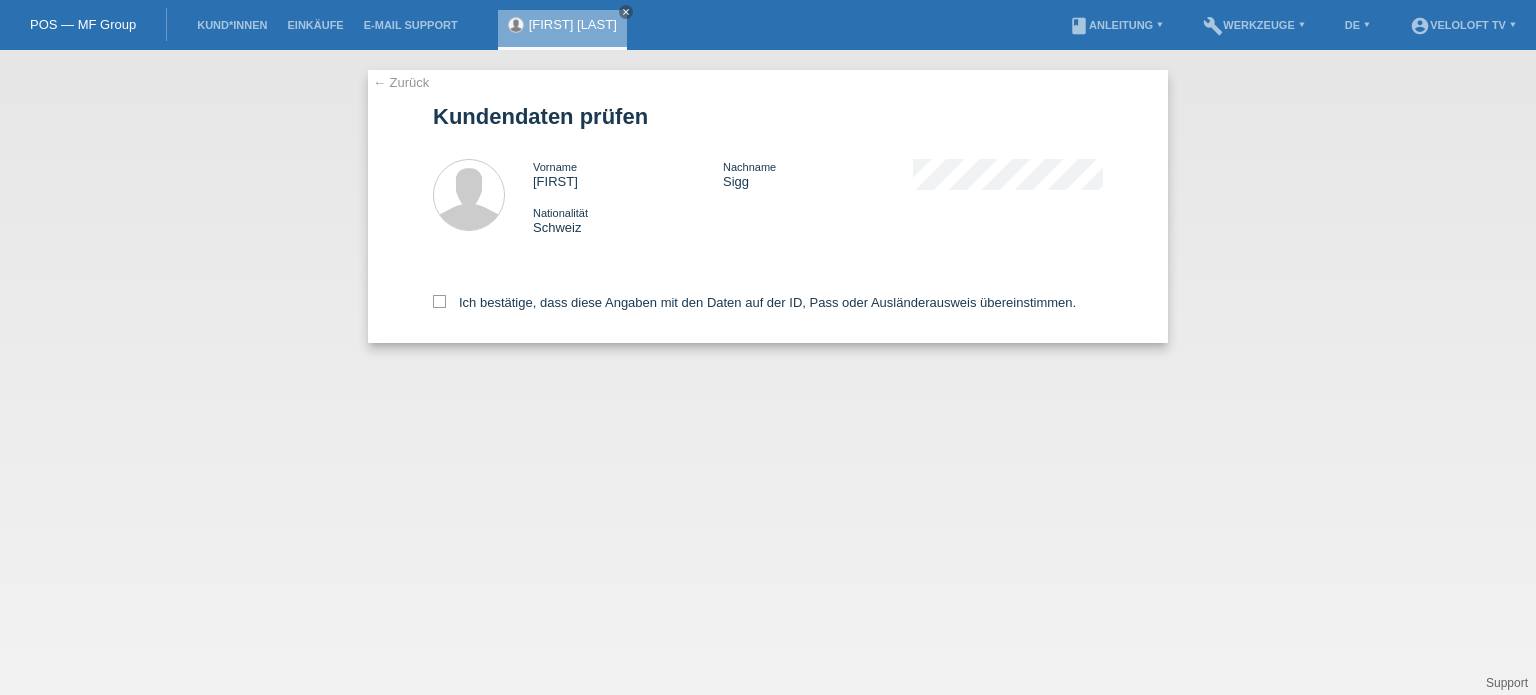 scroll, scrollTop: 0, scrollLeft: 0, axis: both 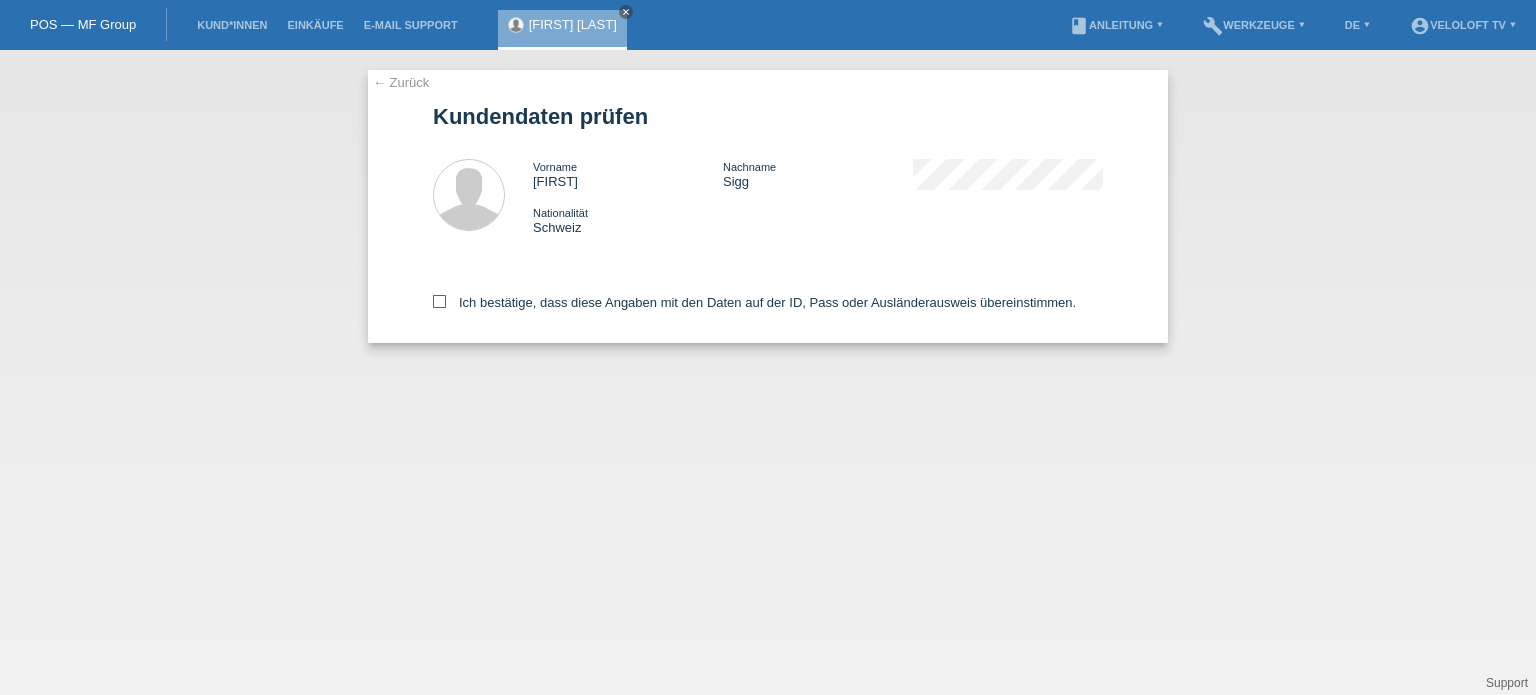 click at bounding box center (439, 301) 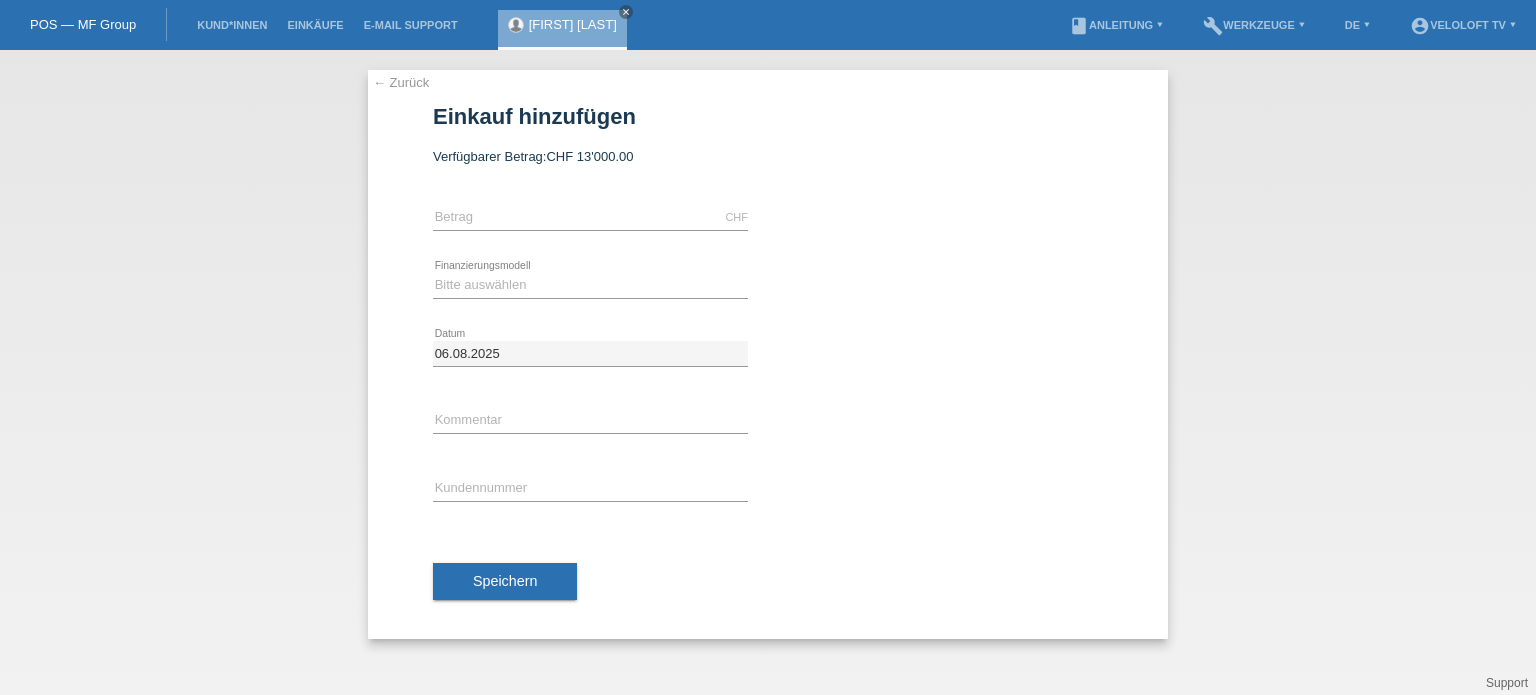 scroll, scrollTop: 0, scrollLeft: 0, axis: both 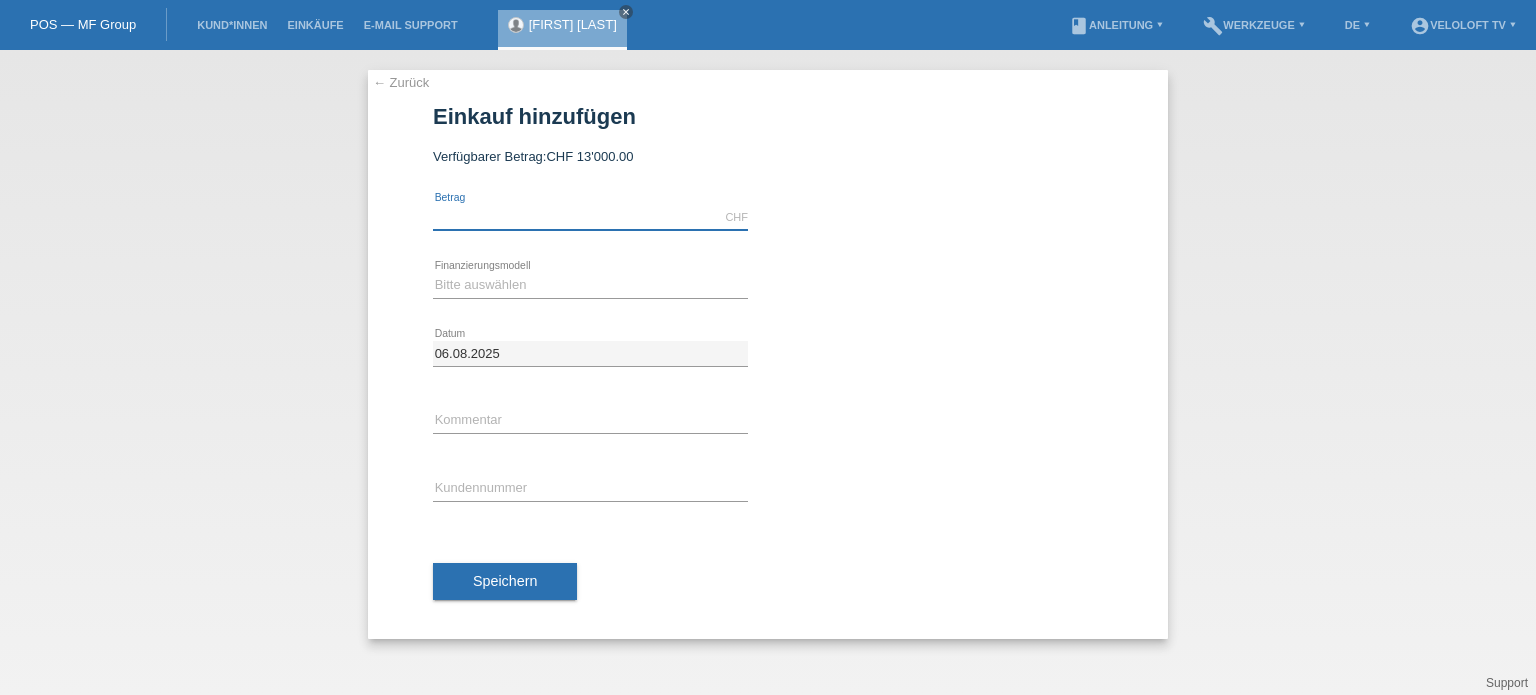 click at bounding box center [590, 217] 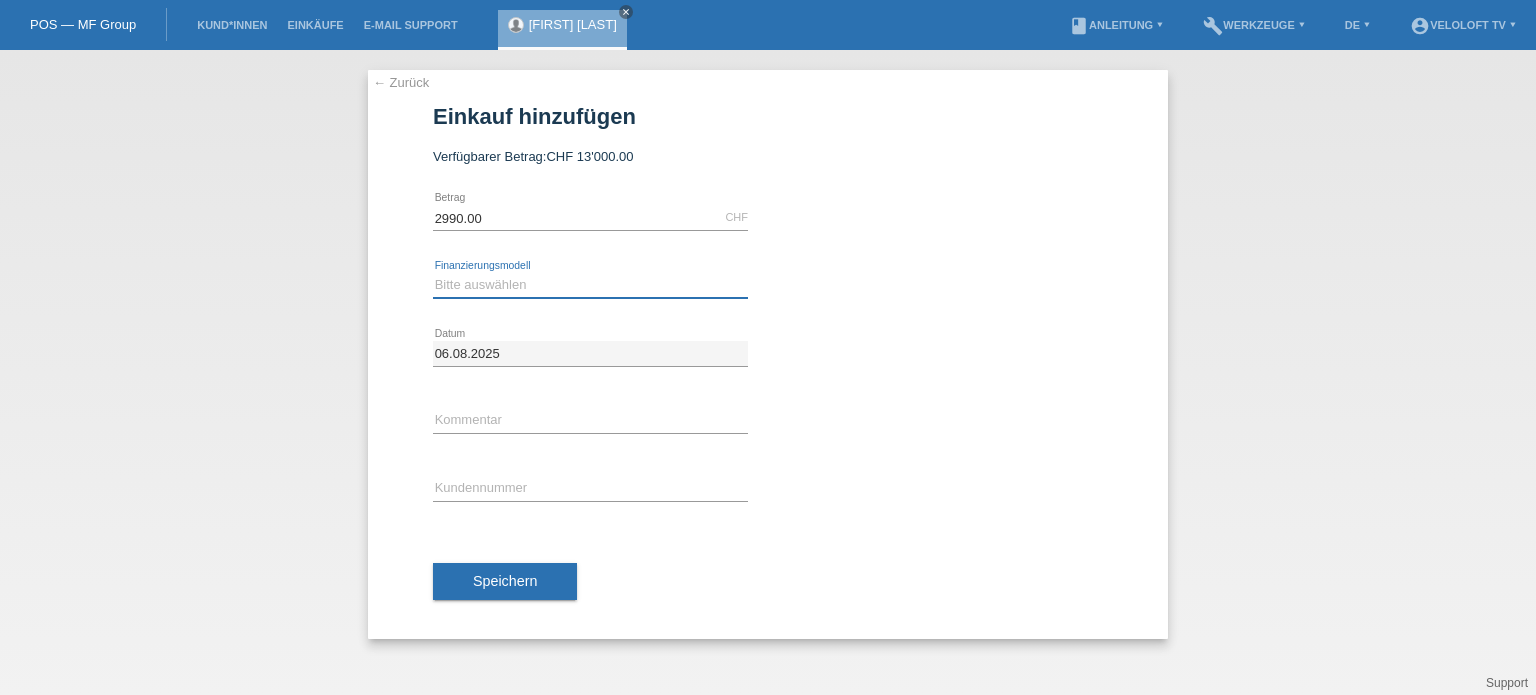 click on "Bitte auswählen
Fixe Raten
Kauf auf Rechnung mit Teilzahlungsoption" at bounding box center [590, 285] 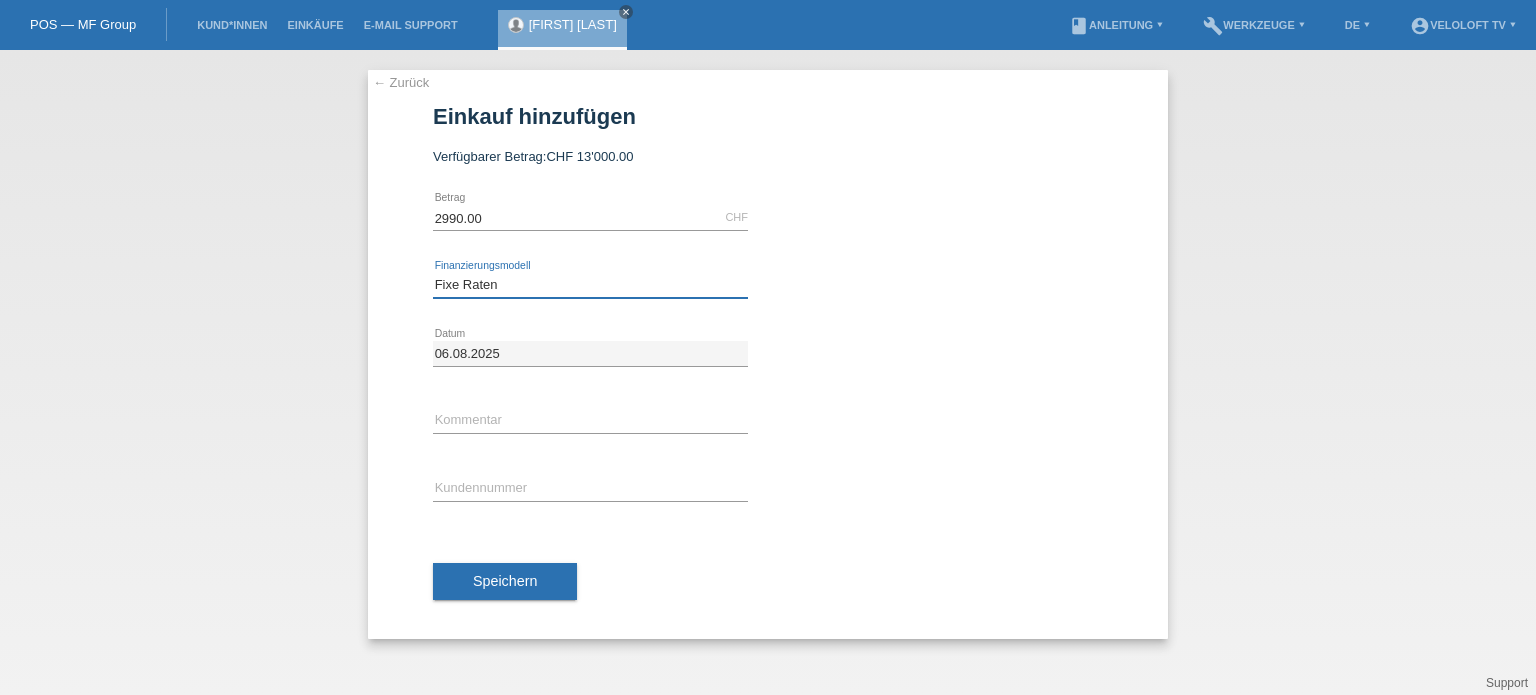 click on "Bitte auswählen
Fixe Raten
Kauf auf Rechnung mit Teilzahlungsoption" at bounding box center [590, 285] 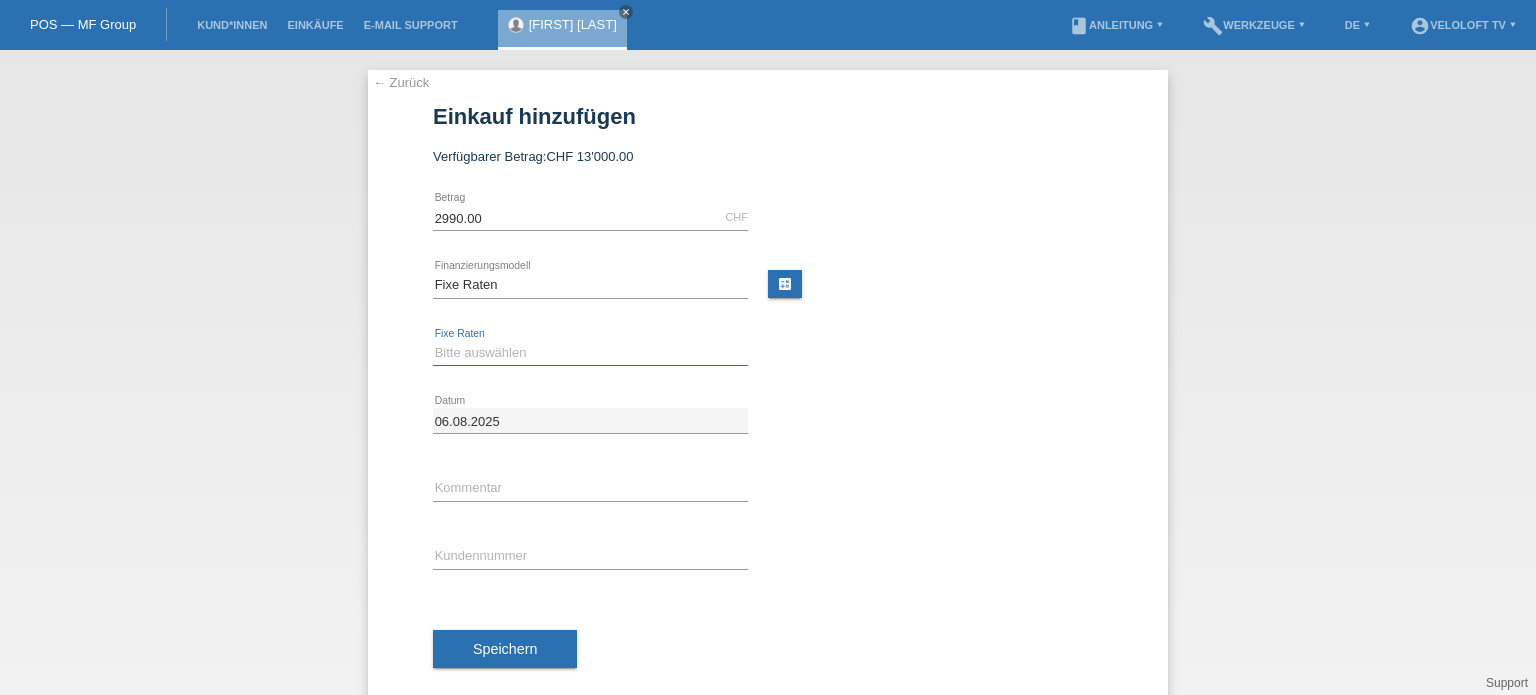 click on "Bitte auswählen
4 Raten
5 Raten
6 Raten
7 Raten
8 Raten
9 Raten
10 Raten
11 Raten" at bounding box center [590, 353] 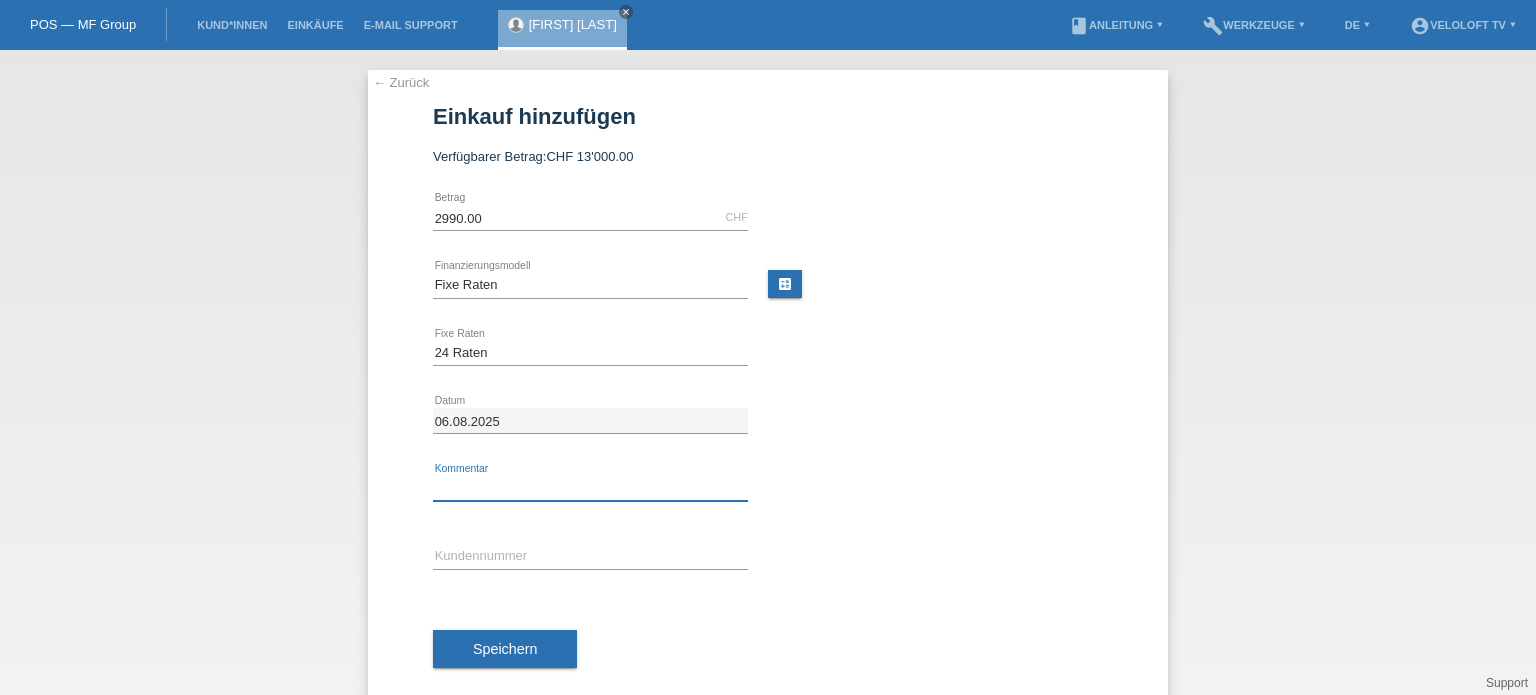 click at bounding box center (590, 488) 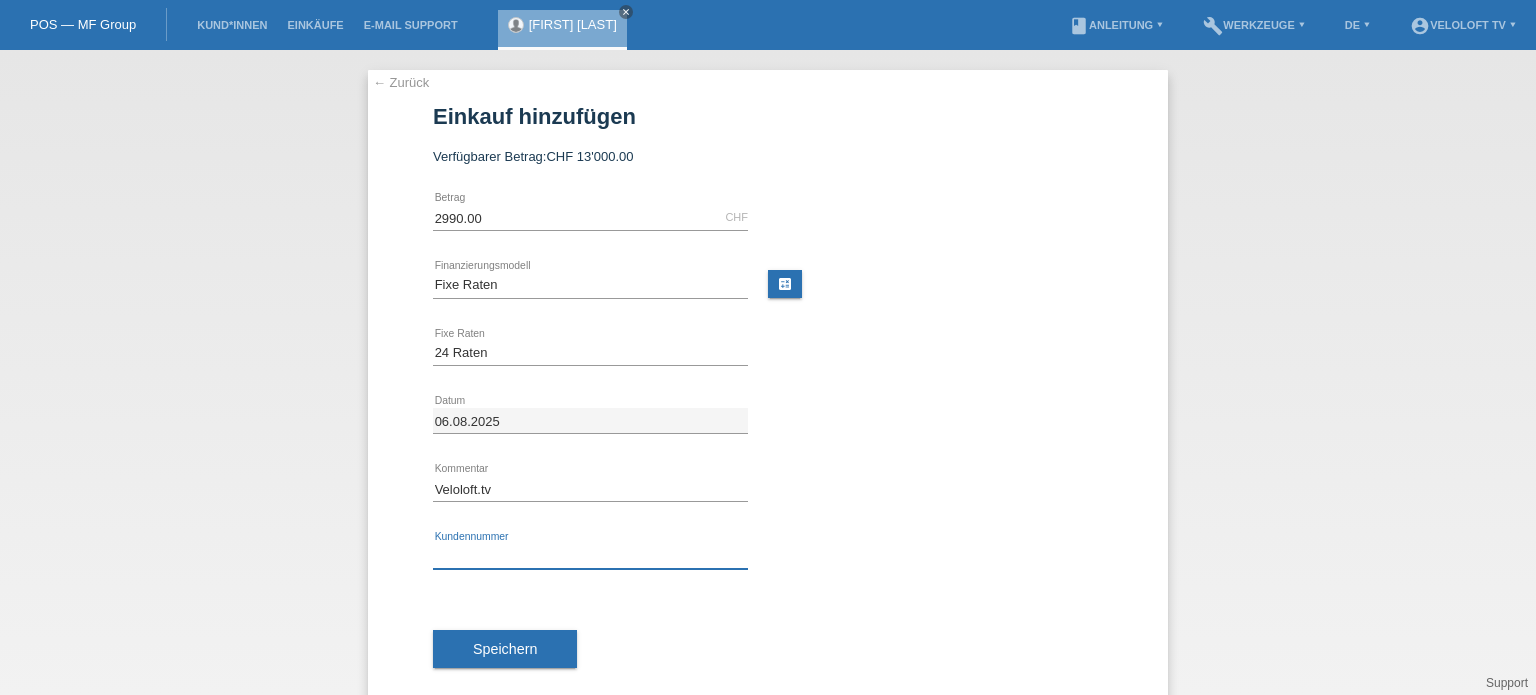 click at bounding box center [590, 556] 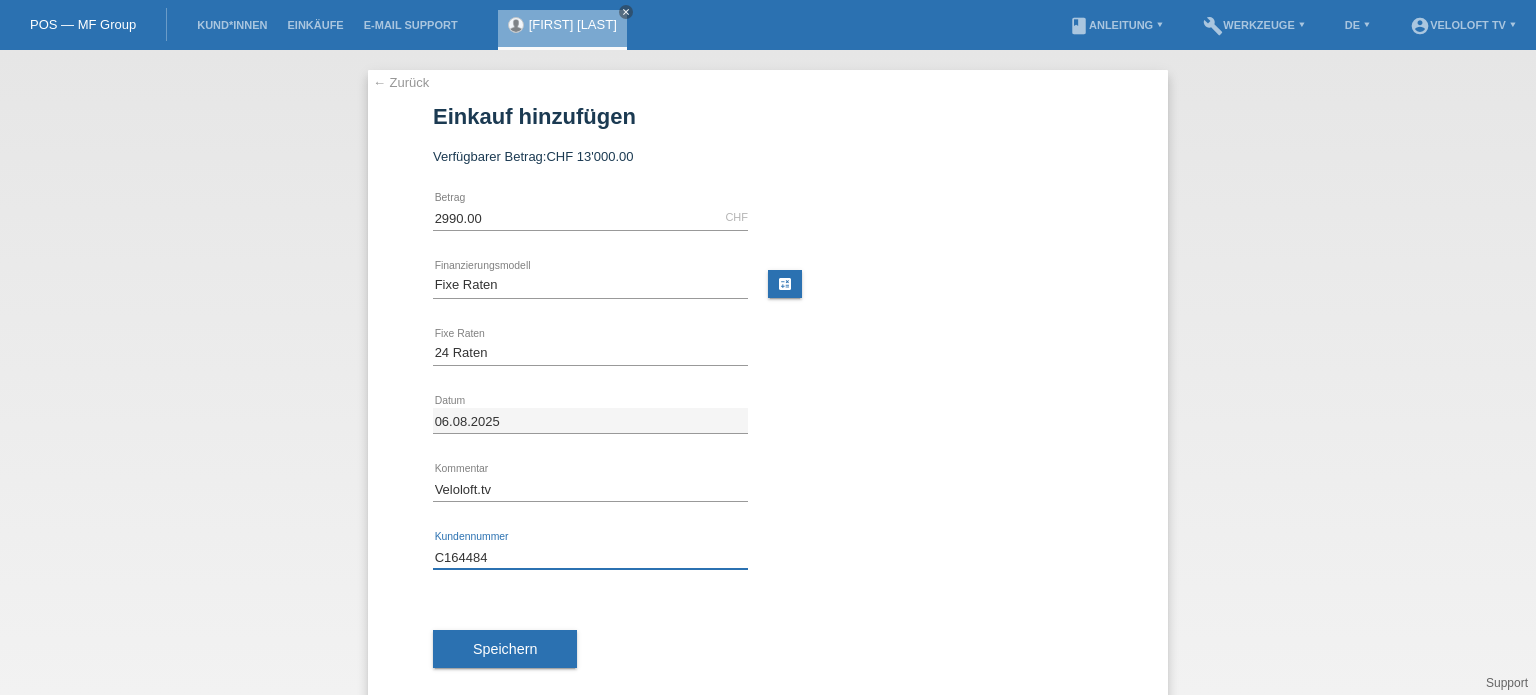 type on "C164484" 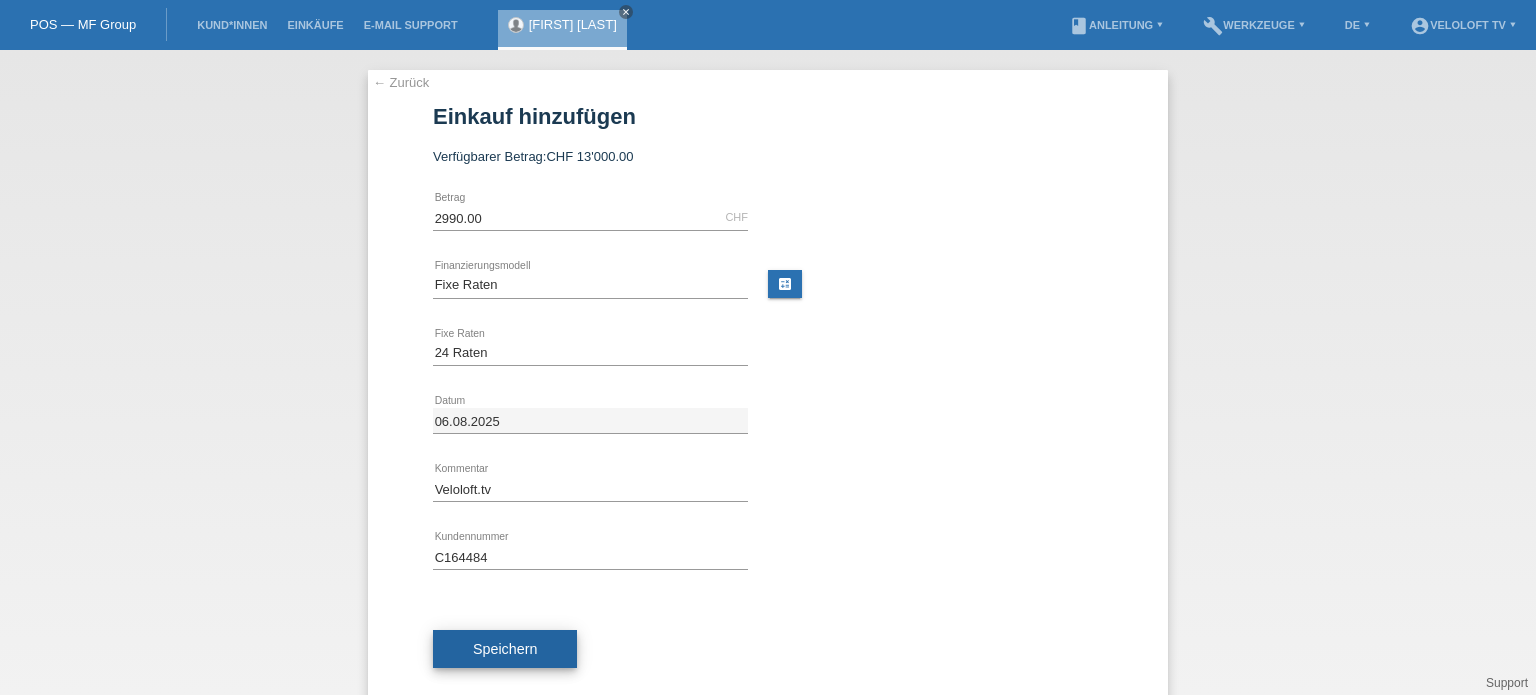 click on "Speichern" at bounding box center (505, 649) 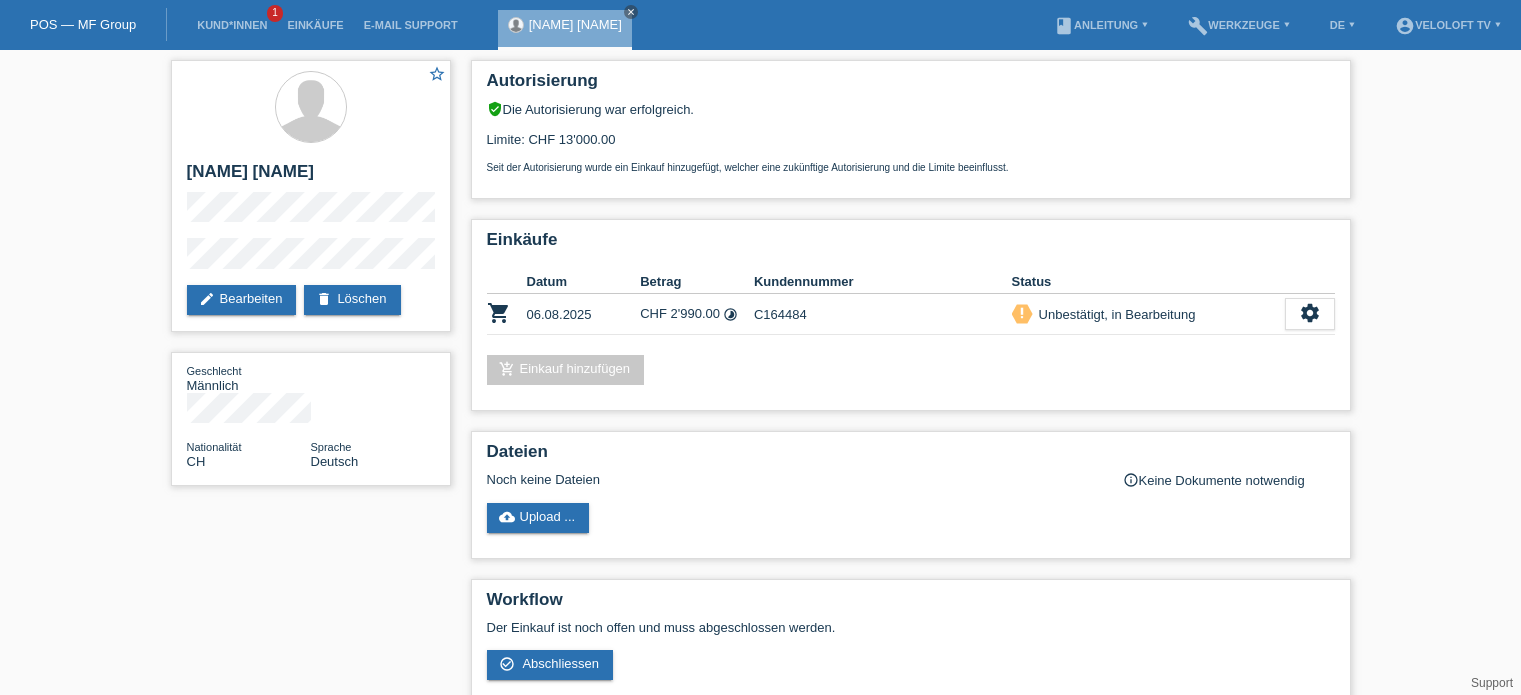 scroll, scrollTop: 0, scrollLeft: 0, axis: both 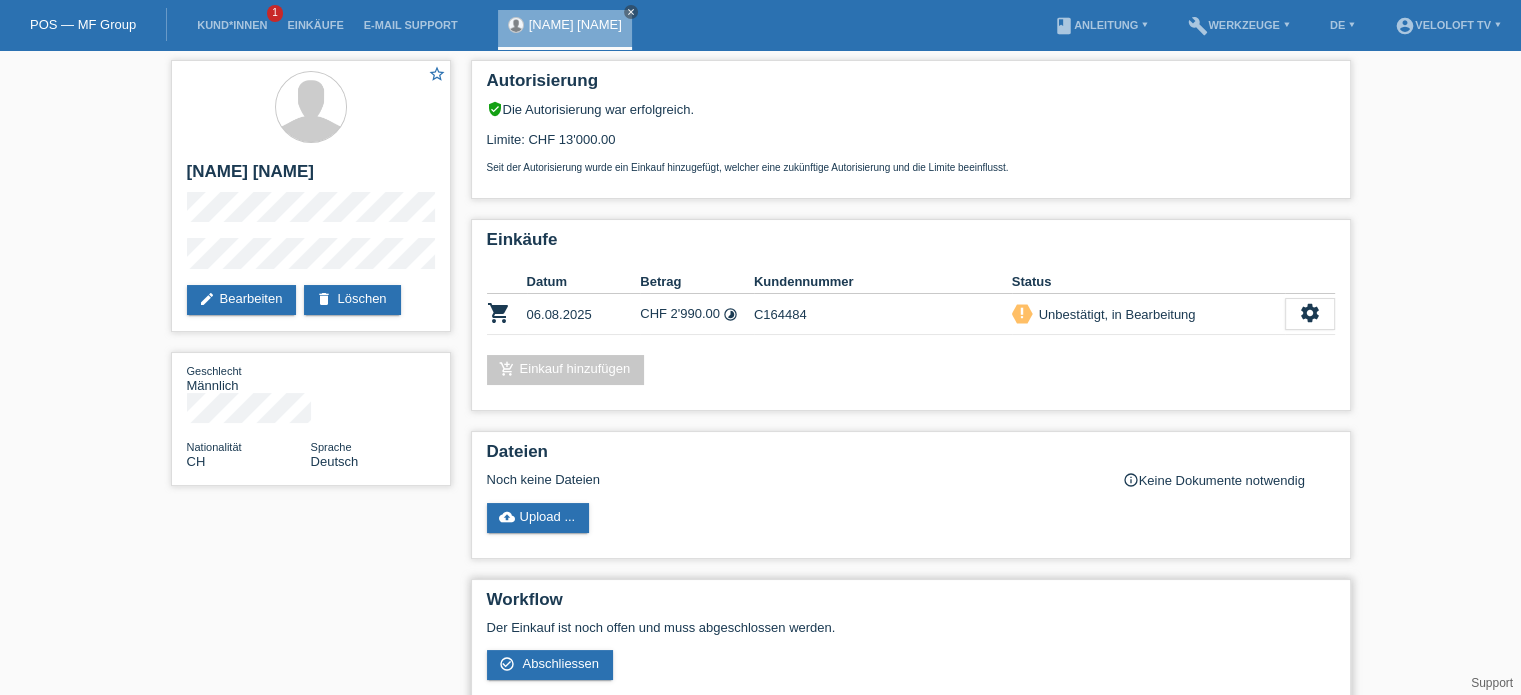 click on "Der Einkauf ist noch offen und muss abgeschlossen werden.
check_circle_outline   Abschliessen" at bounding box center (911, 650) 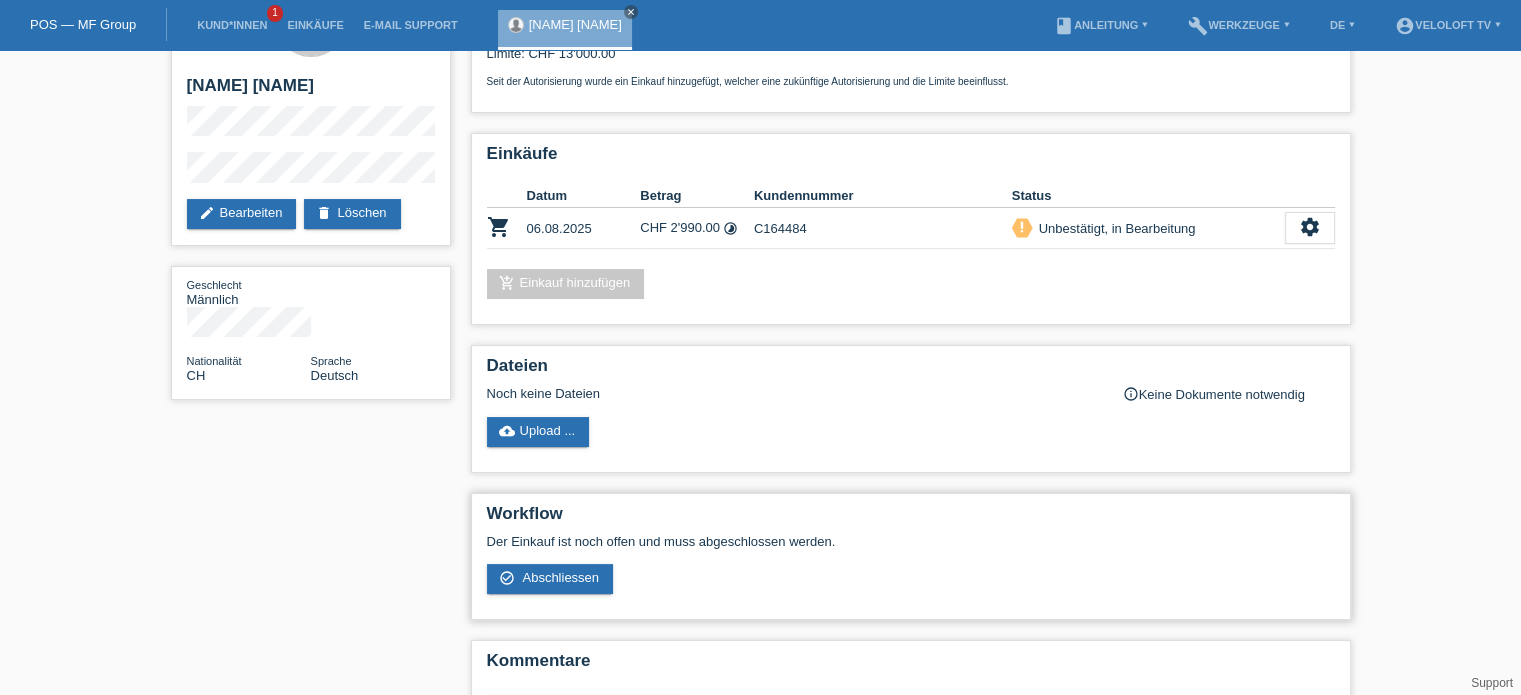 scroll, scrollTop: 162, scrollLeft: 0, axis: vertical 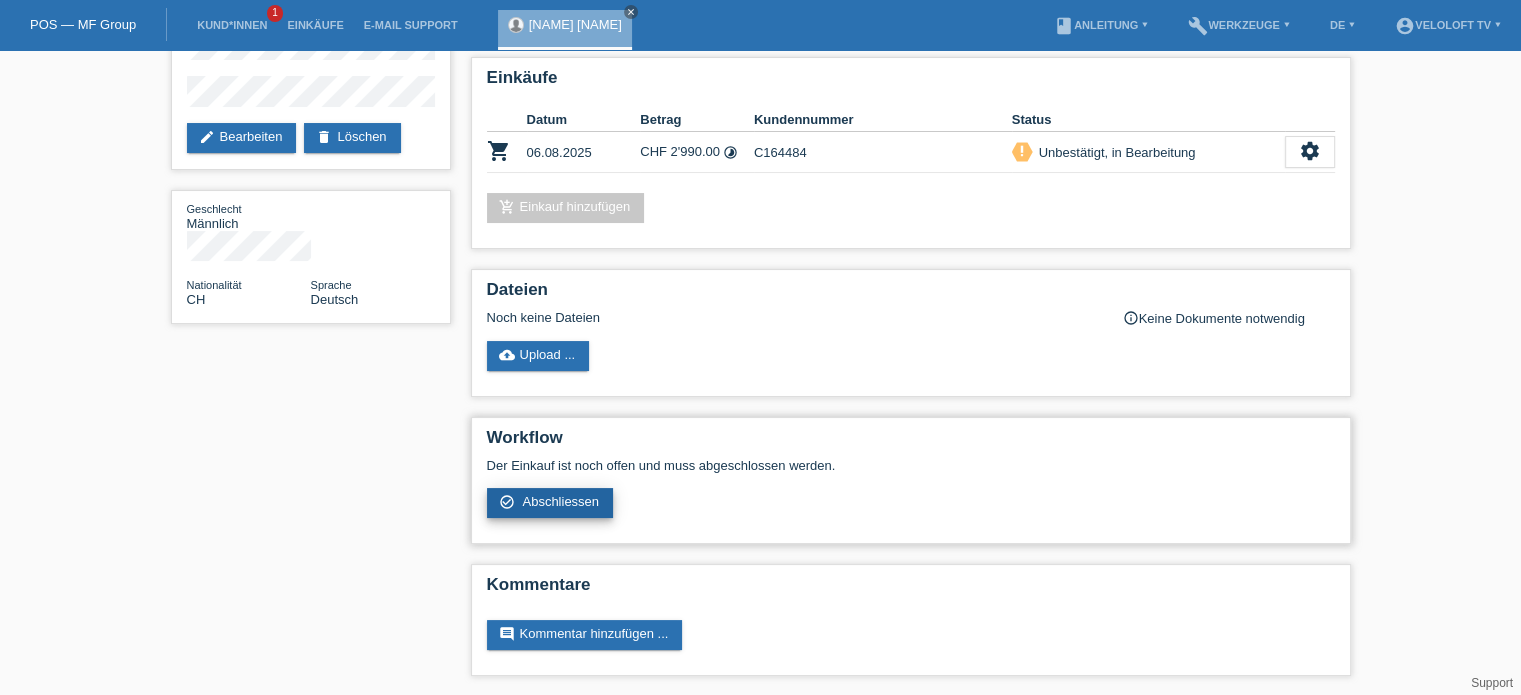 click on "Abschliessen" at bounding box center (560, 501) 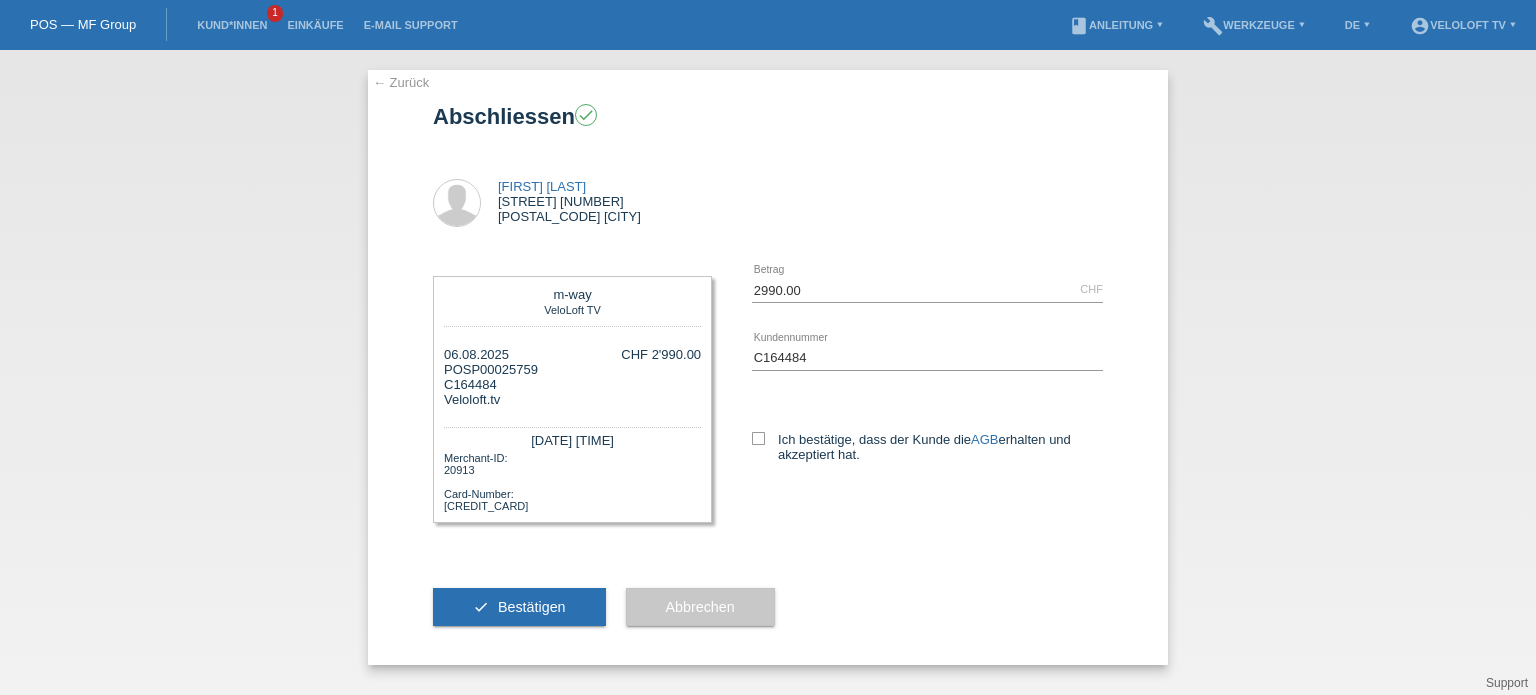 scroll, scrollTop: 0, scrollLeft: 0, axis: both 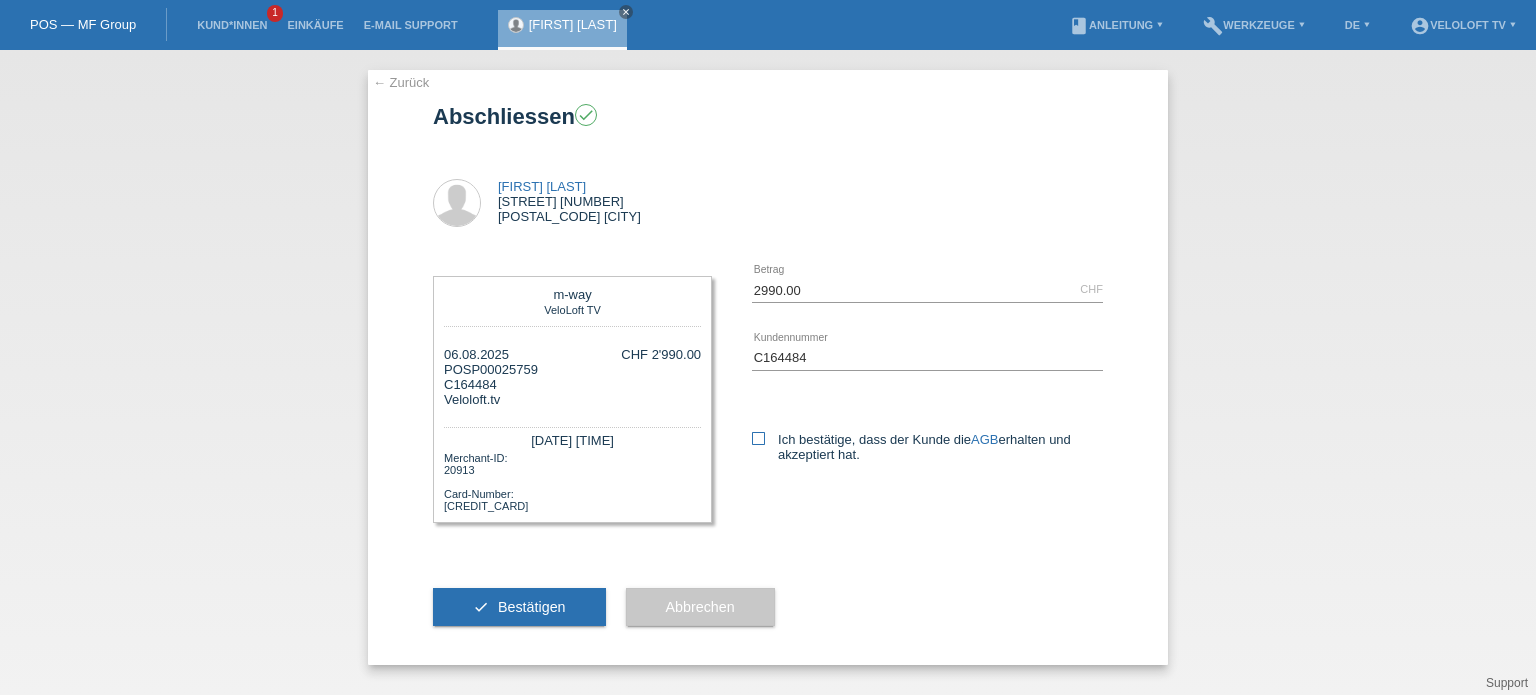 click at bounding box center [758, 438] 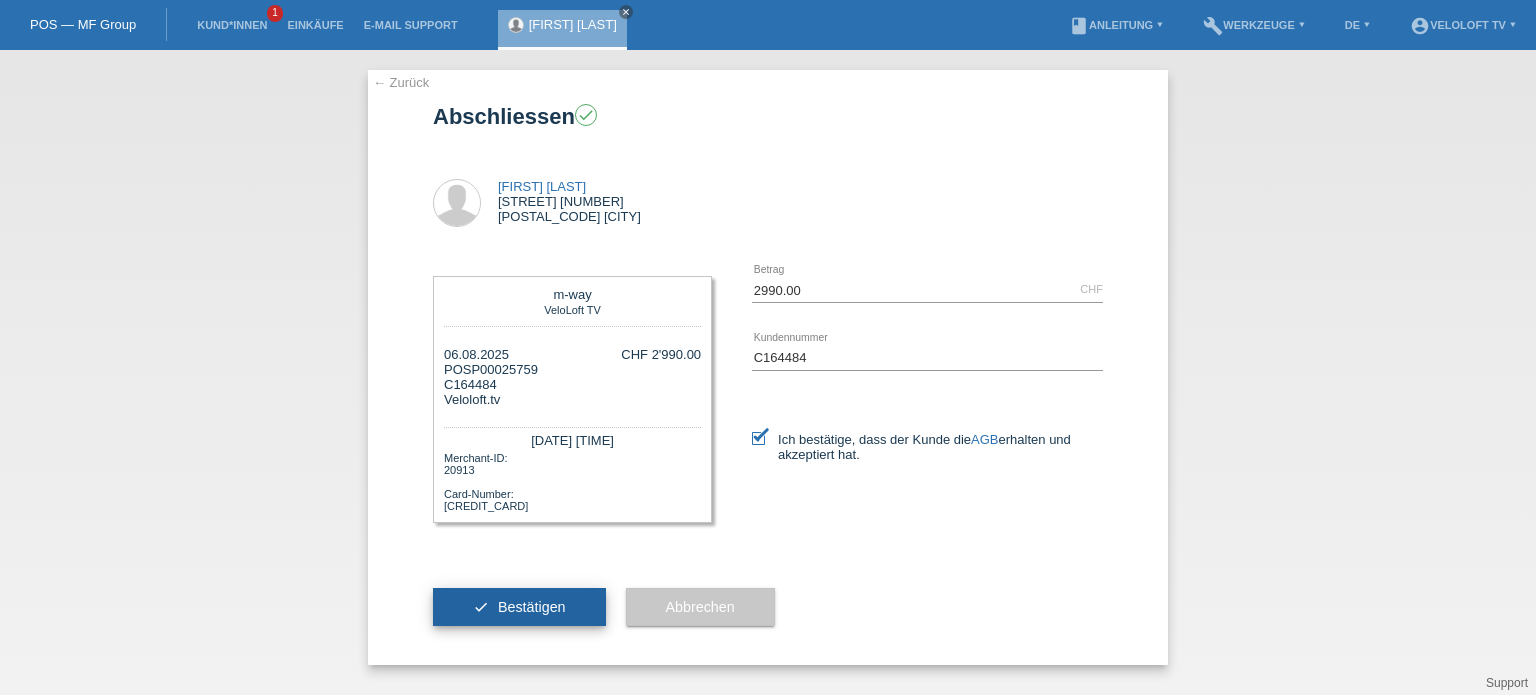 click on "Bestätigen" at bounding box center [532, 607] 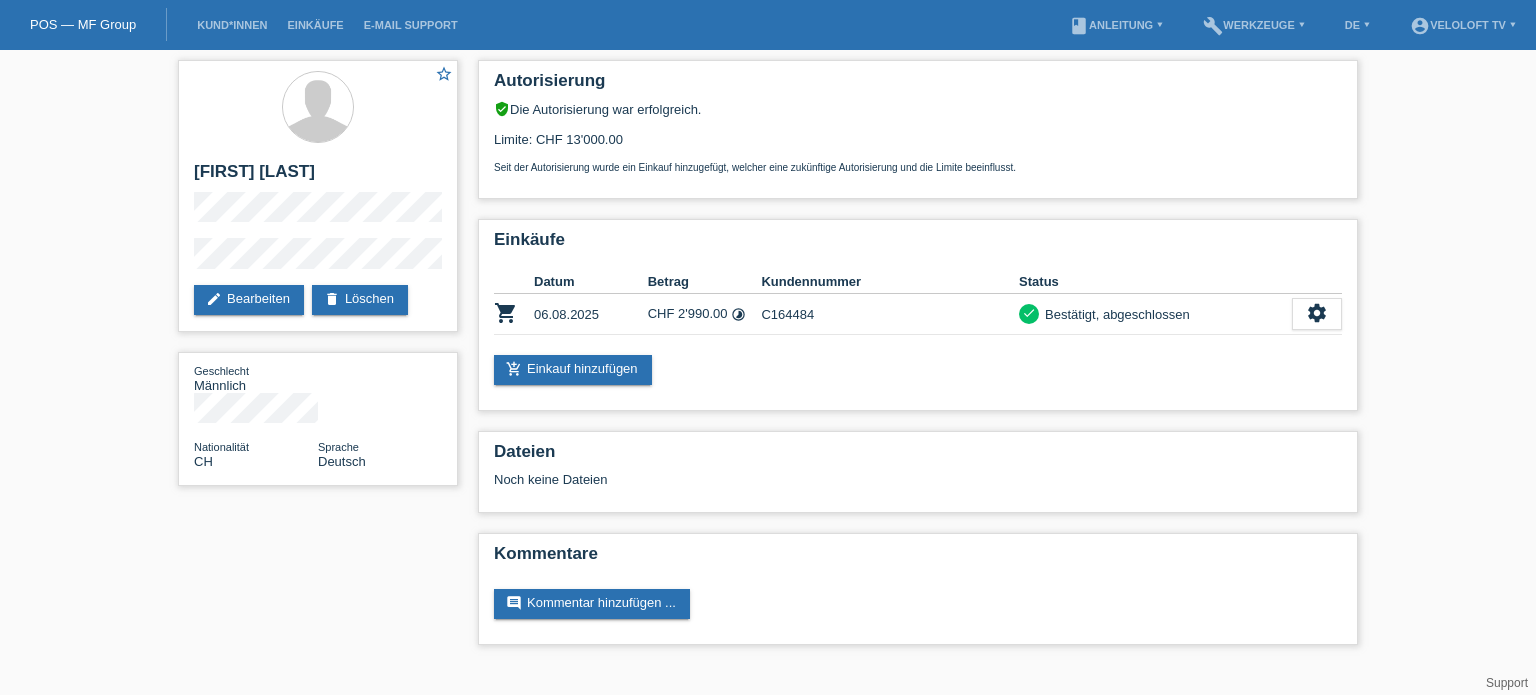 scroll, scrollTop: 0, scrollLeft: 0, axis: both 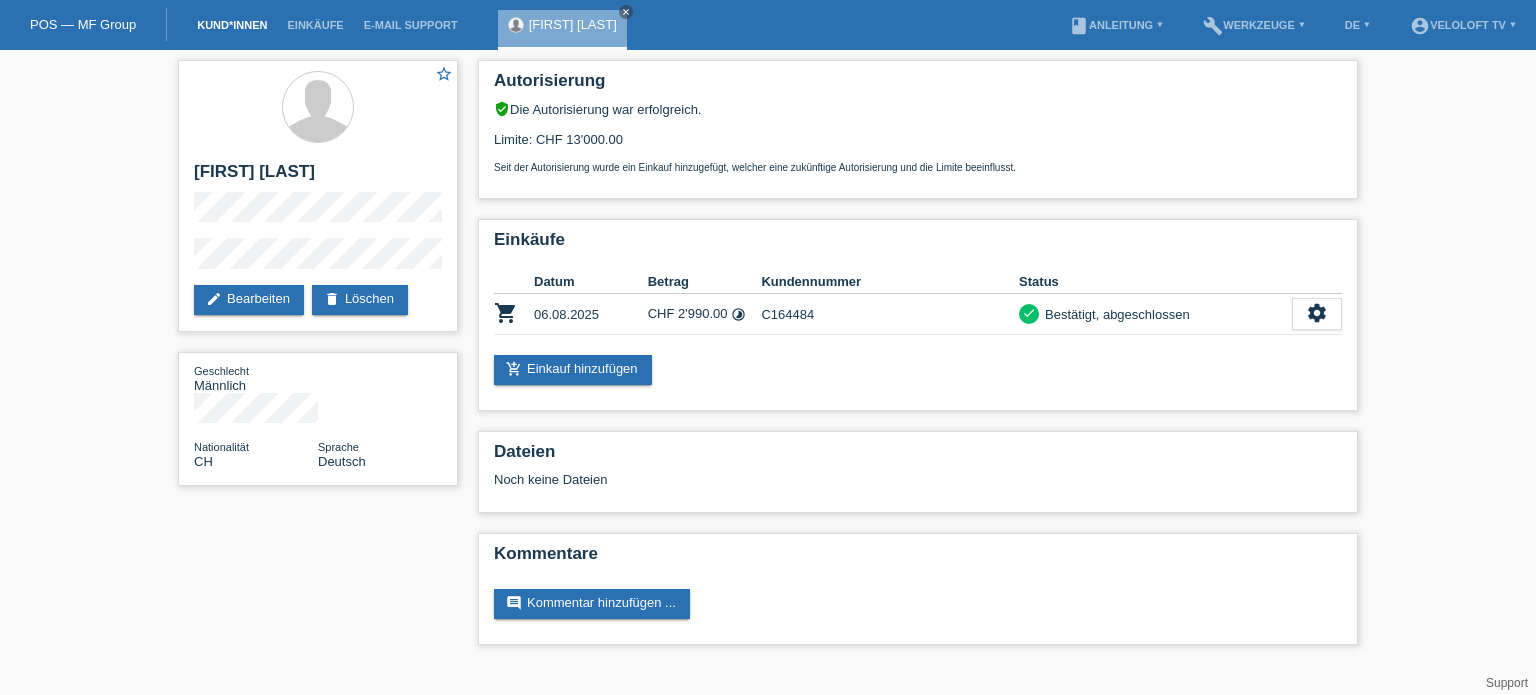 click on "Kund*innen" at bounding box center (232, 25) 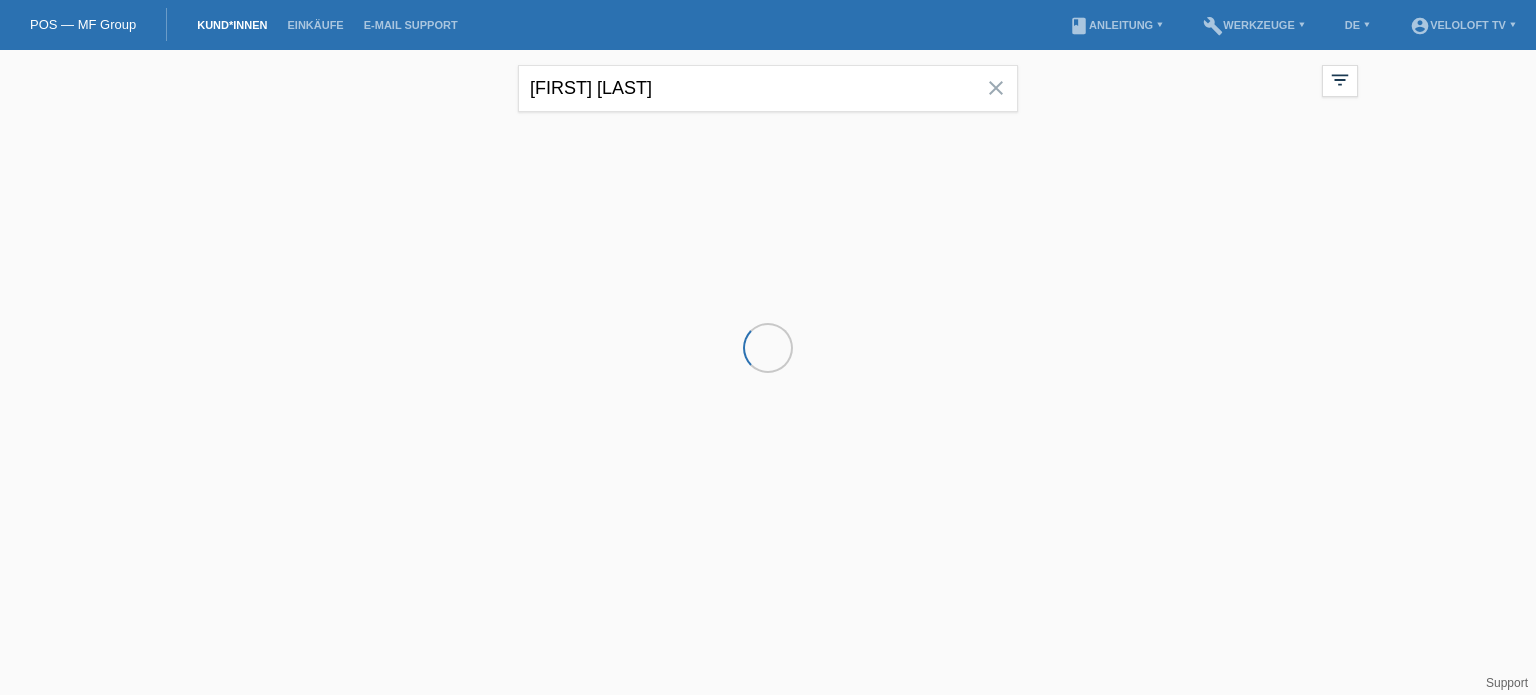 scroll, scrollTop: 0, scrollLeft: 0, axis: both 